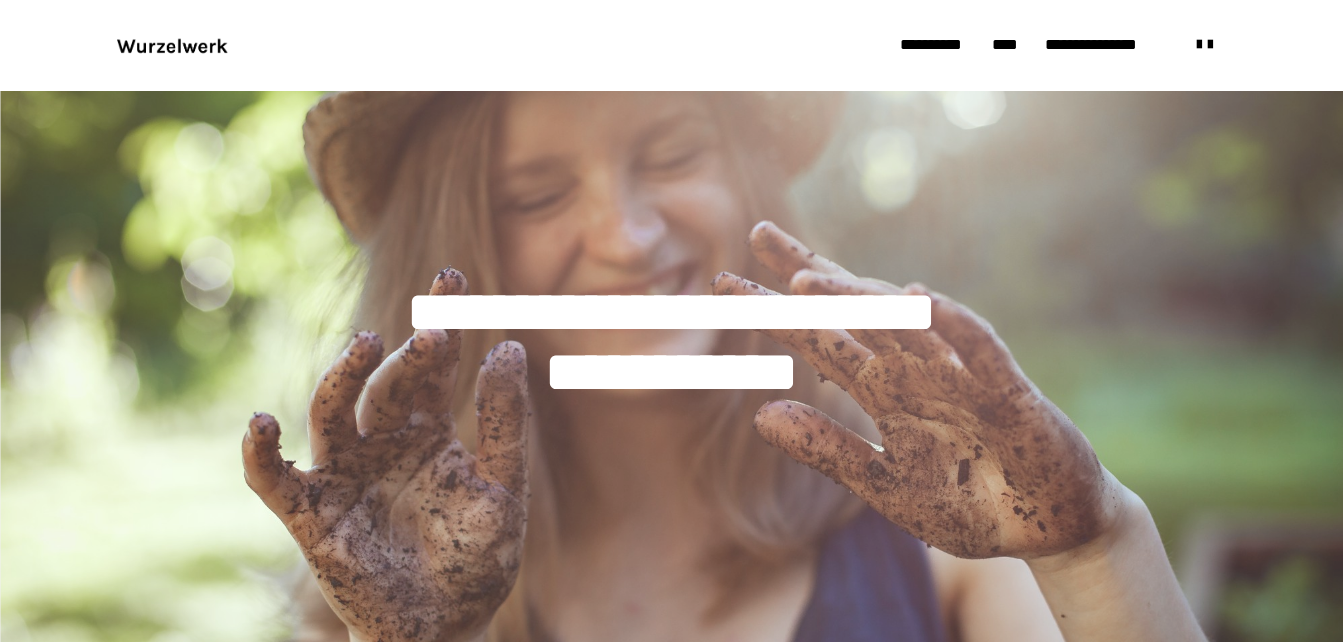 scroll, scrollTop: 769, scrollLeft: 0, axis: vertical 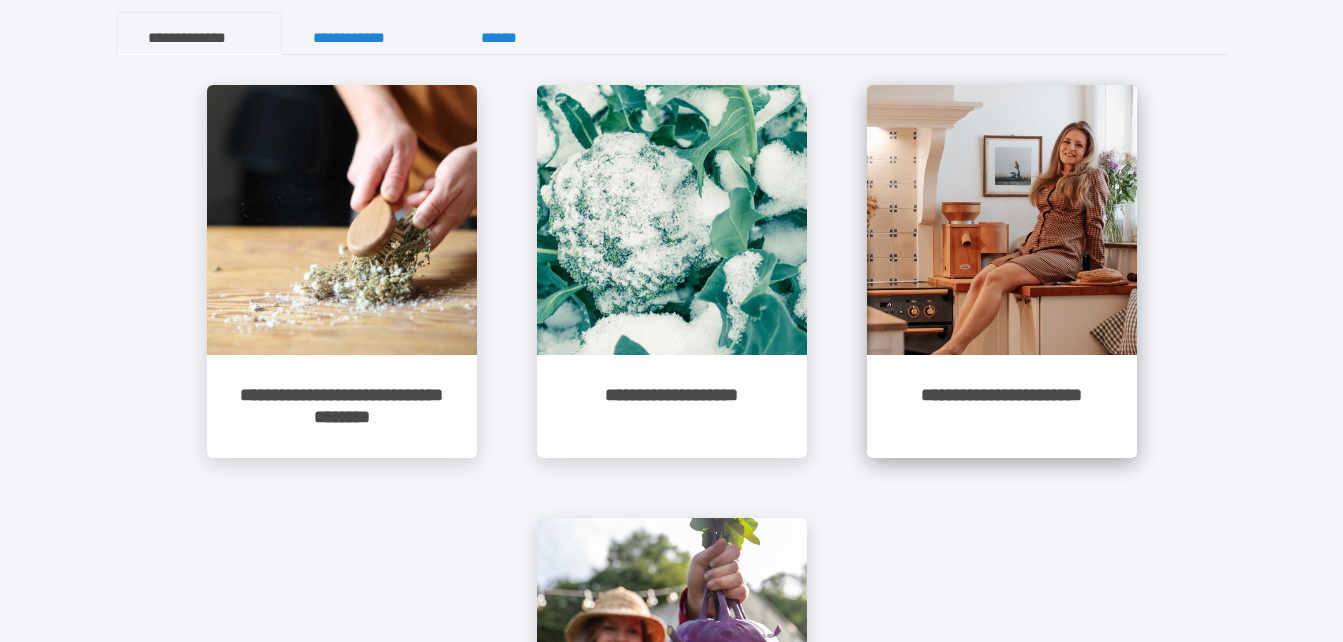 click at bounding box center (1002, 220) 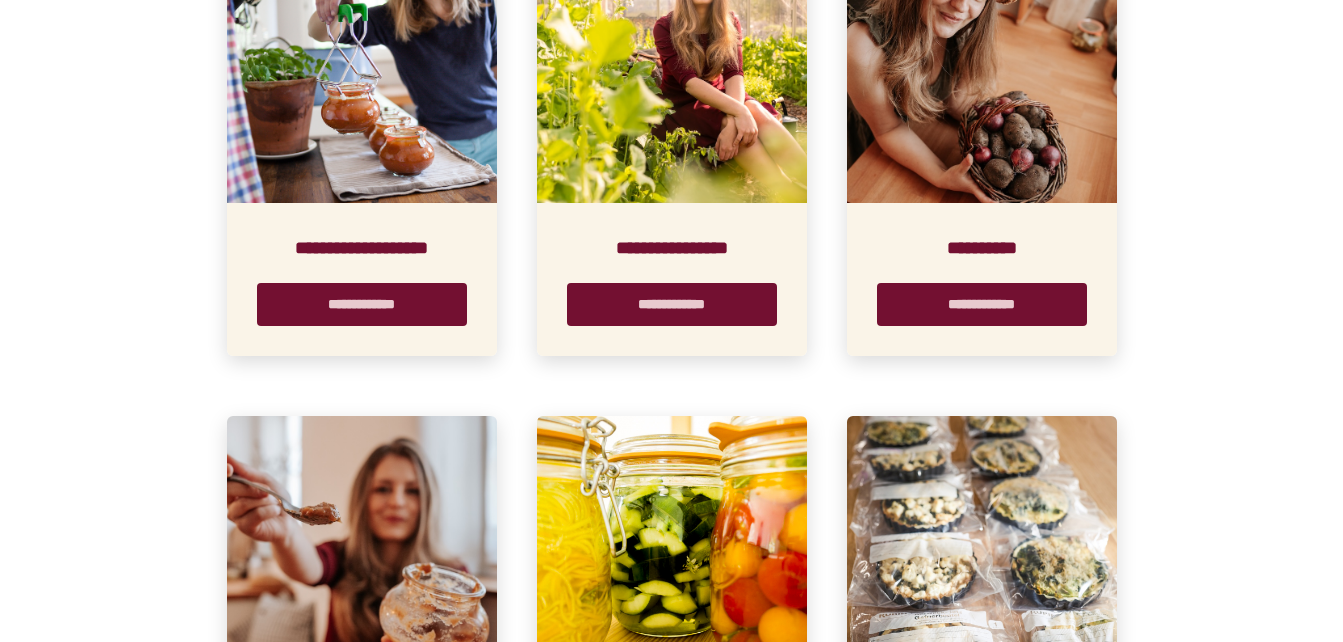 scroll, scrollTop: 586, scrollLeft: 0, axis: vertical 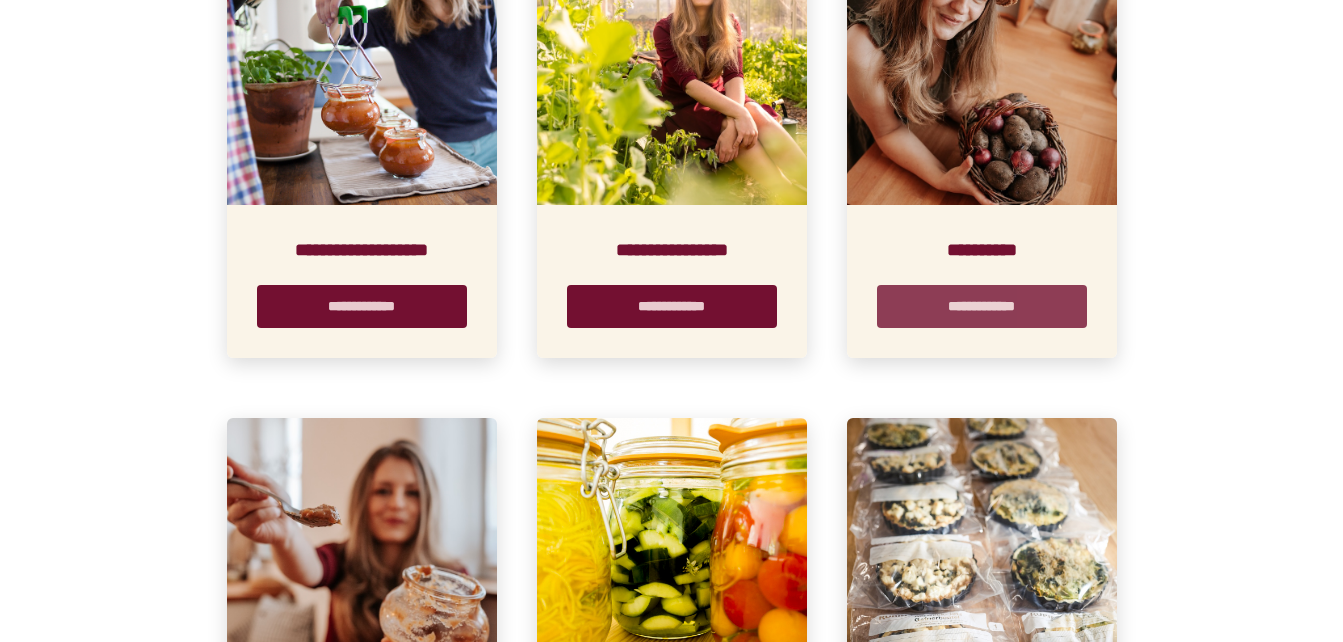 click on "**********" at bounding box center [982, 306] 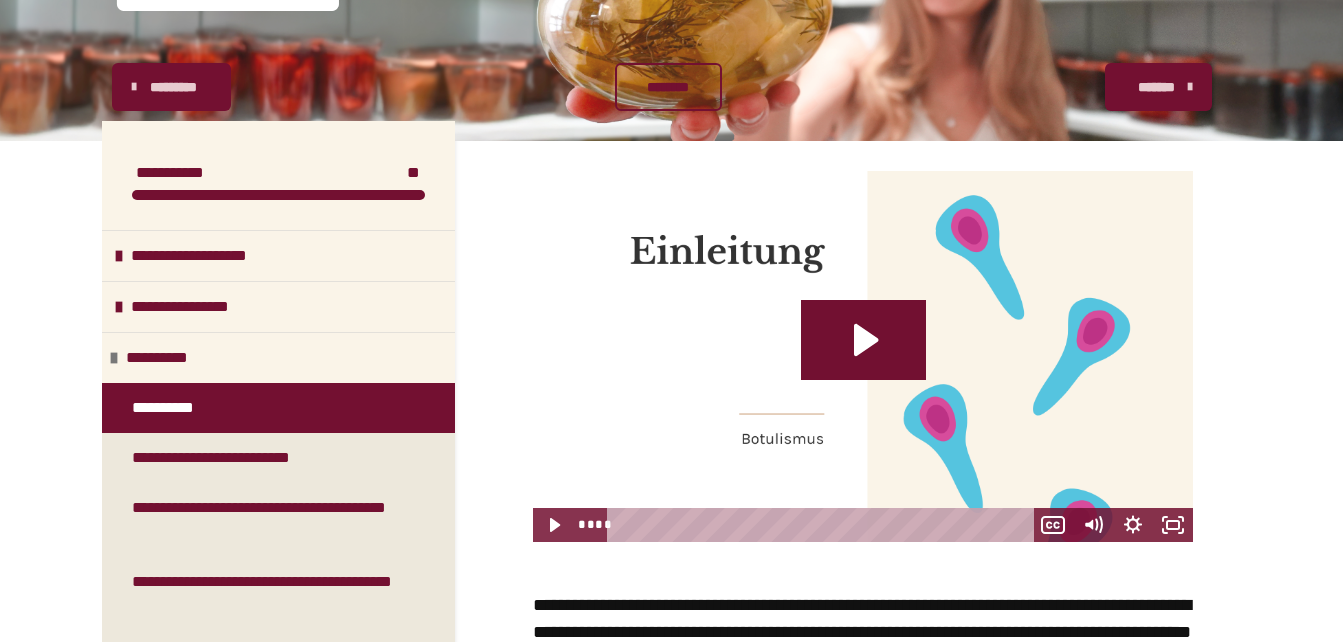 scroll, scrollTop: 250, scrollLeft: 0, axis: vertical 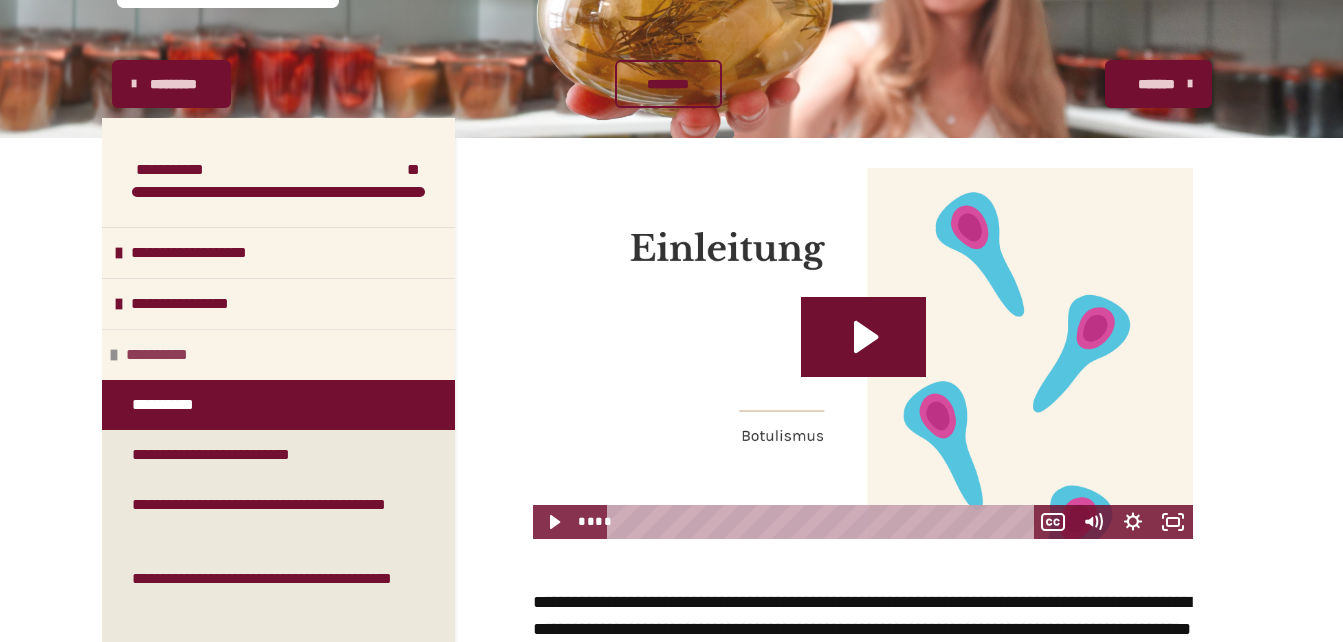 click on "**********" at bounding box center (278, 354) 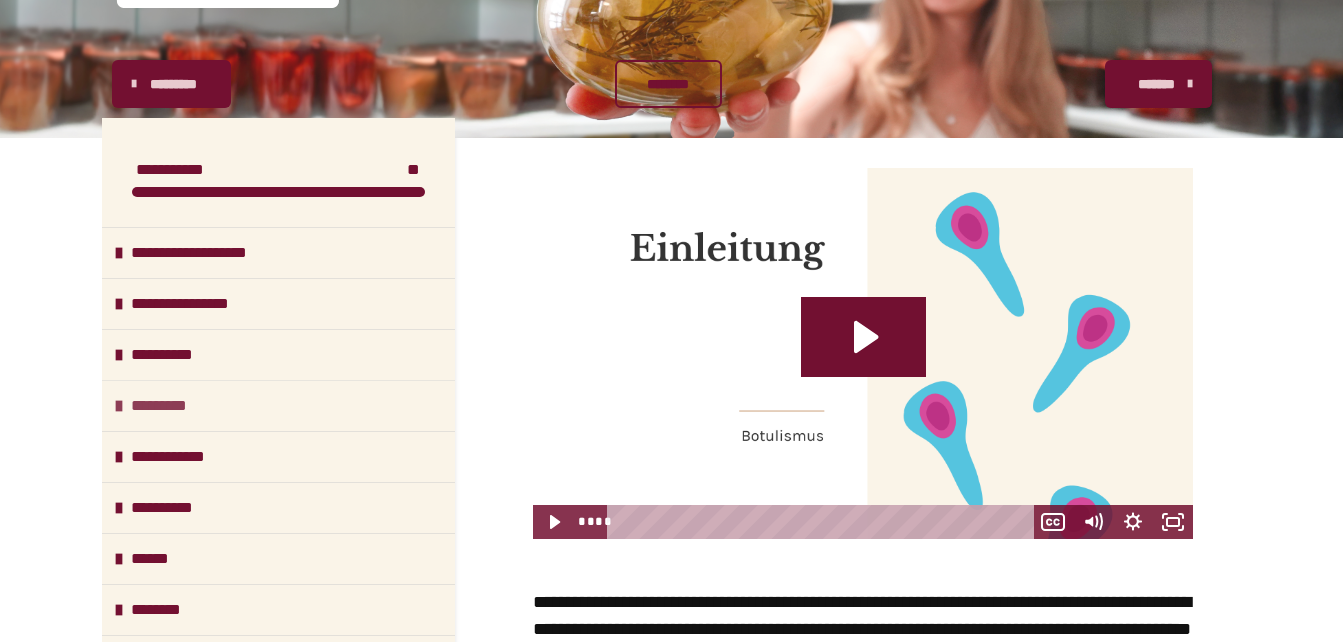 click on "*********" at bounding box center [169, 406] 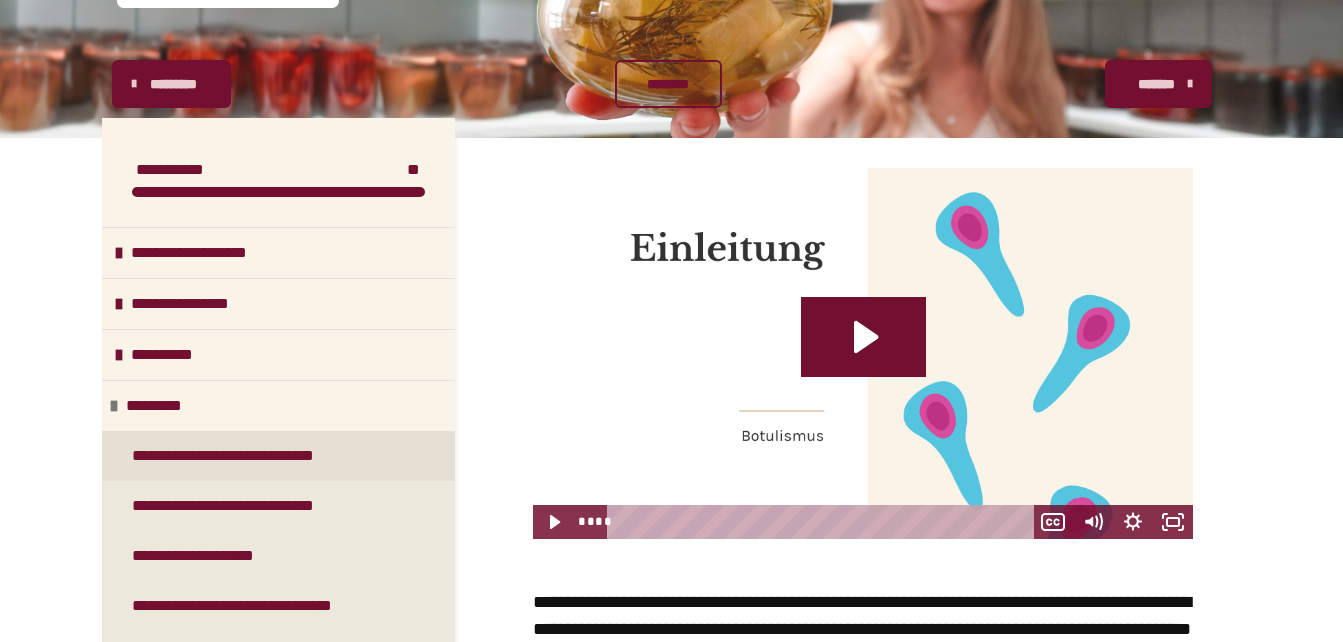 click on "**********" at bounding box center [259, 456] 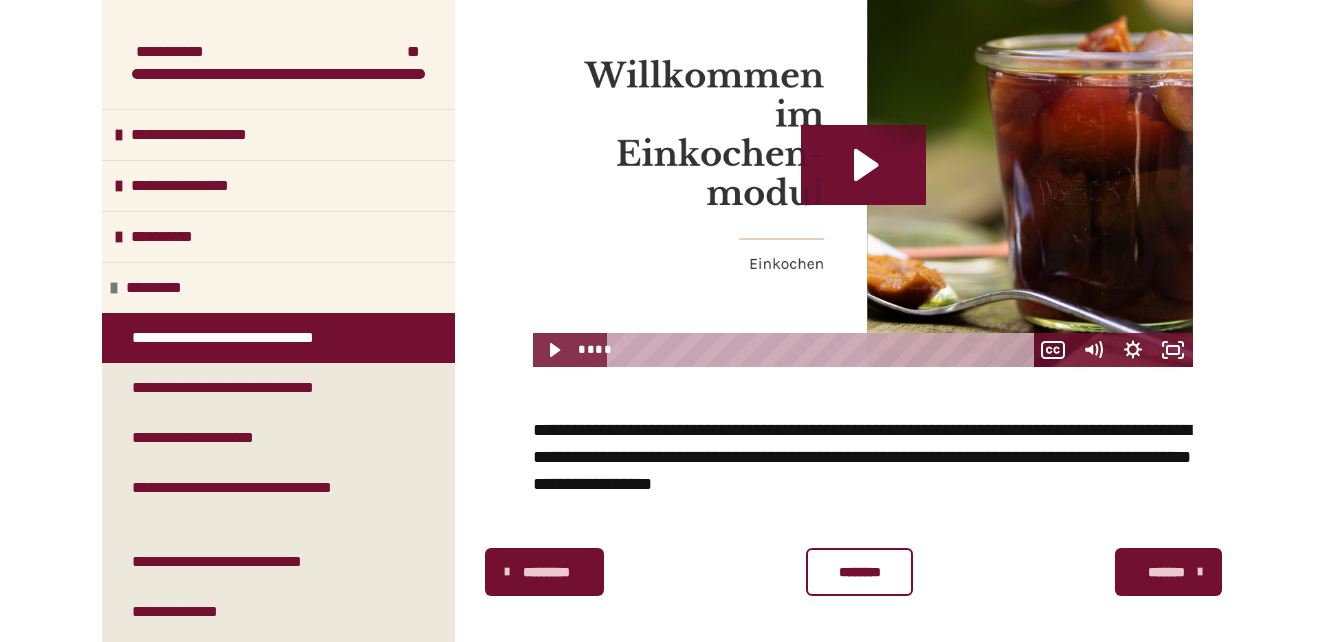 scroll, scrollTop: 445, scrollLeft: 0, axis: vertical 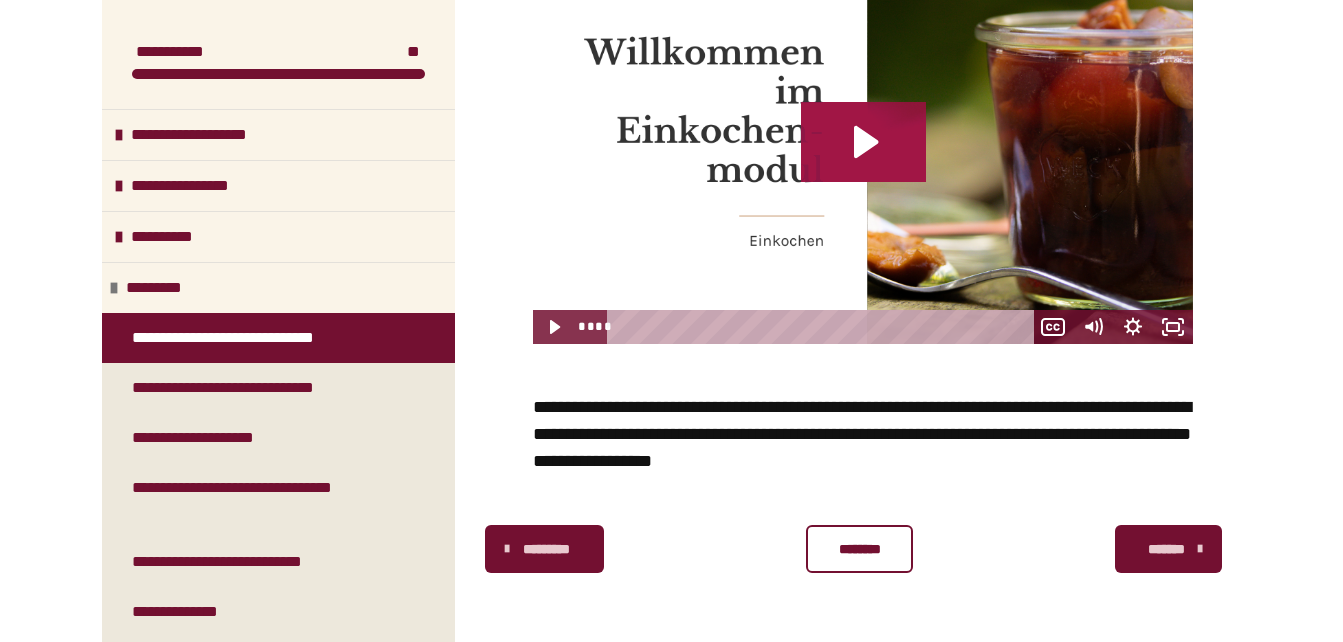 click 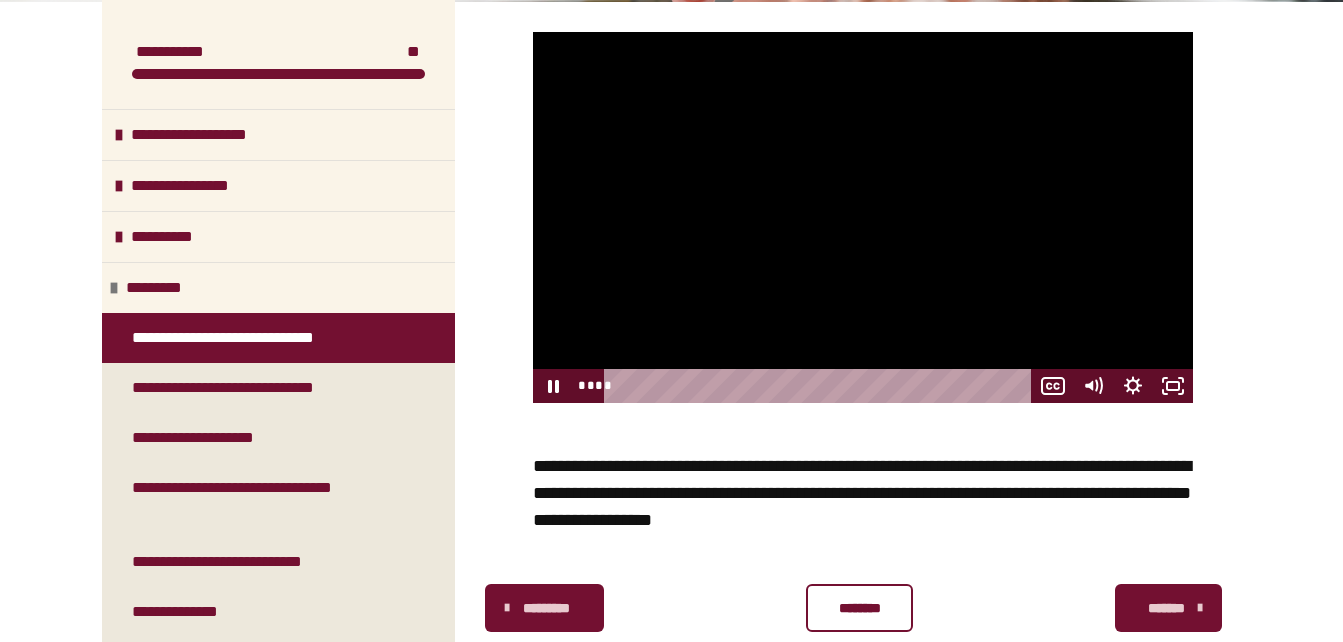 scroll, scrollTop: 371, scrollLeft: 0, axis: vertical 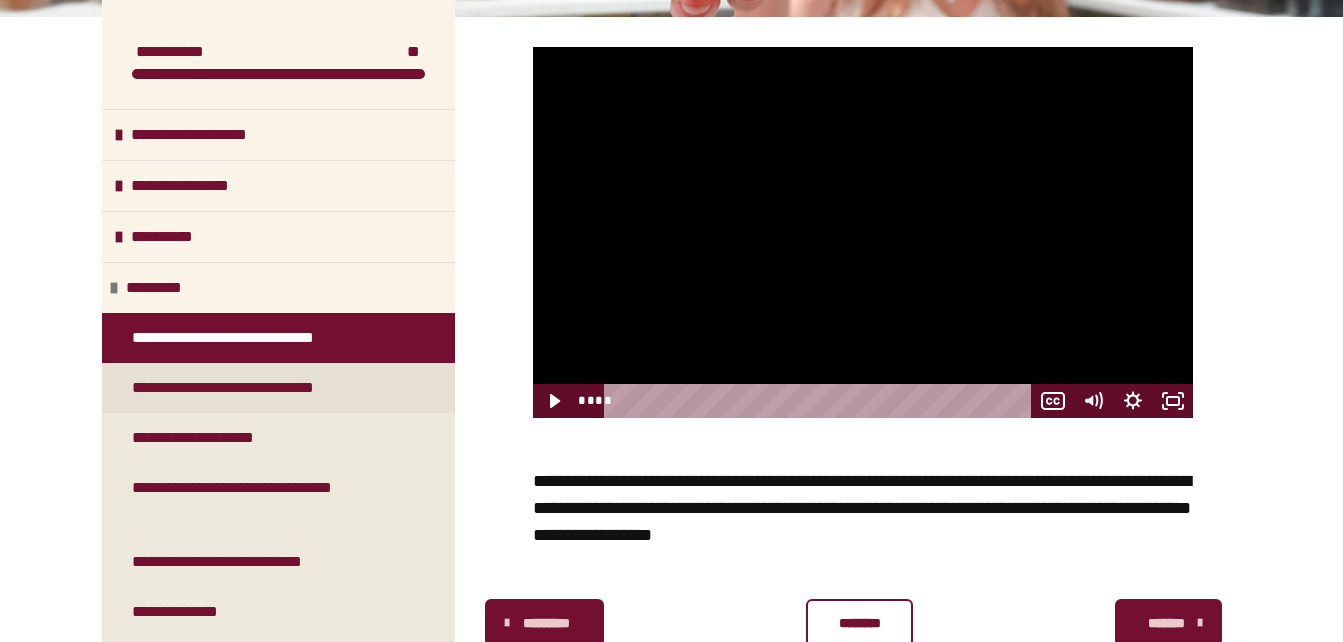click on "**********" at bounding box center (278, 388) 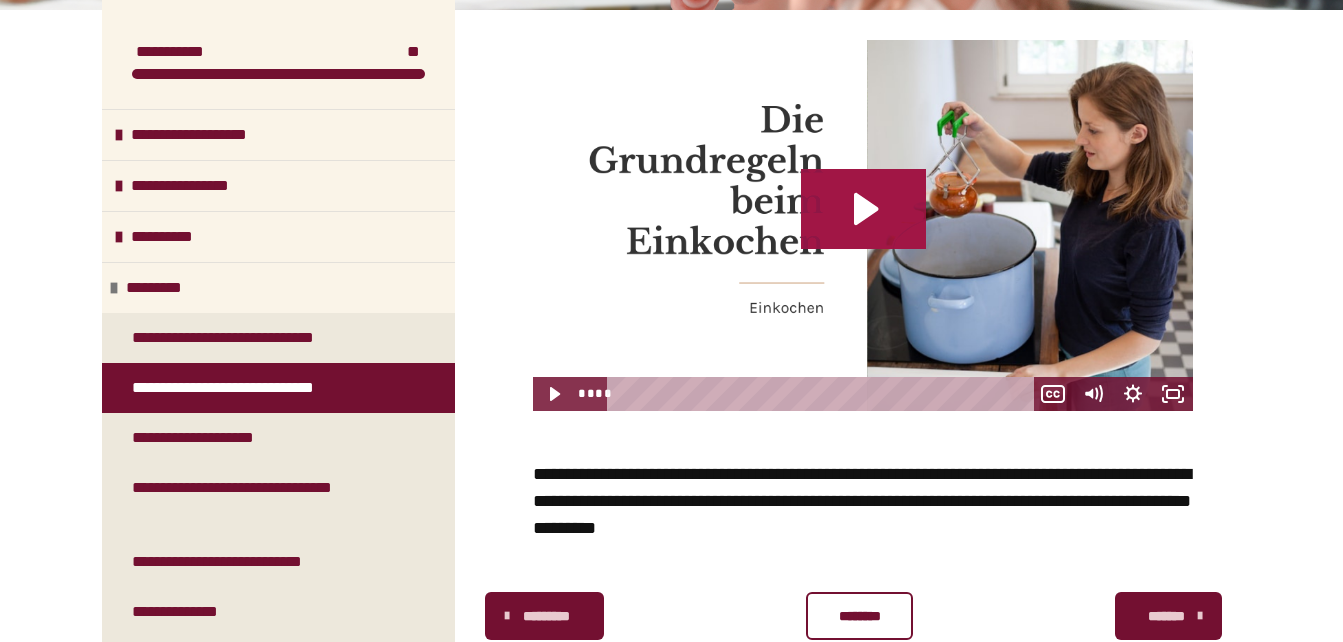 click 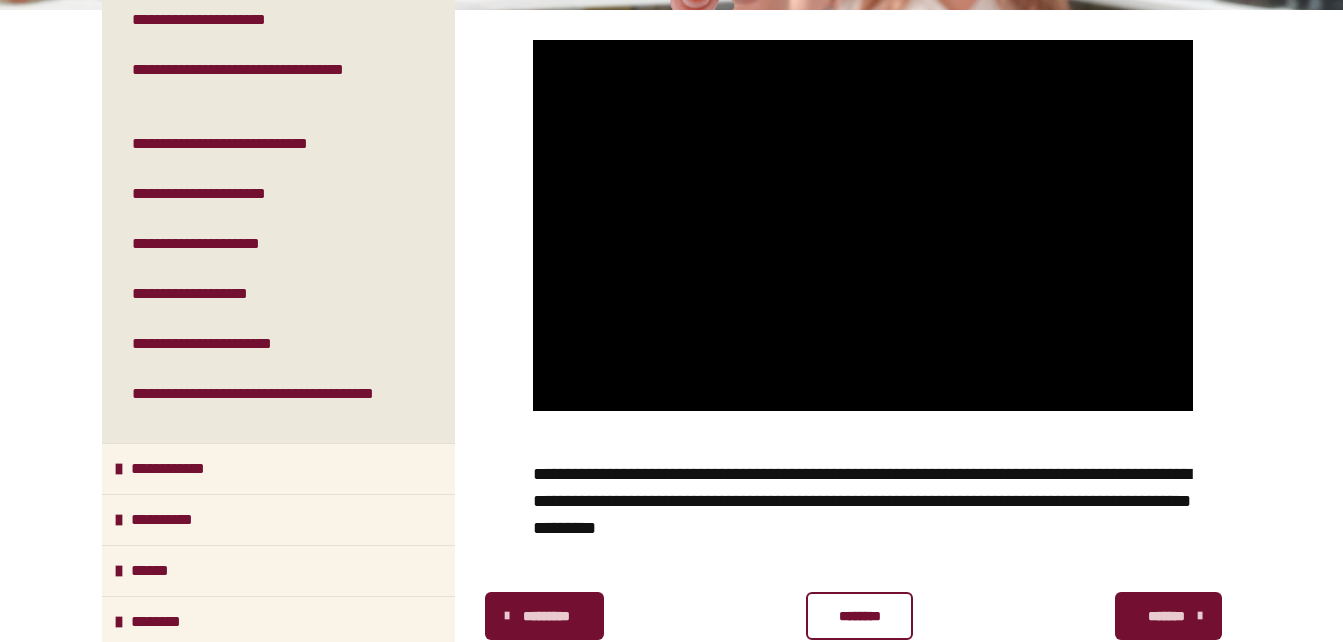 scroll, scrollTop: 643, scrollLeft: 0, axis: vertical 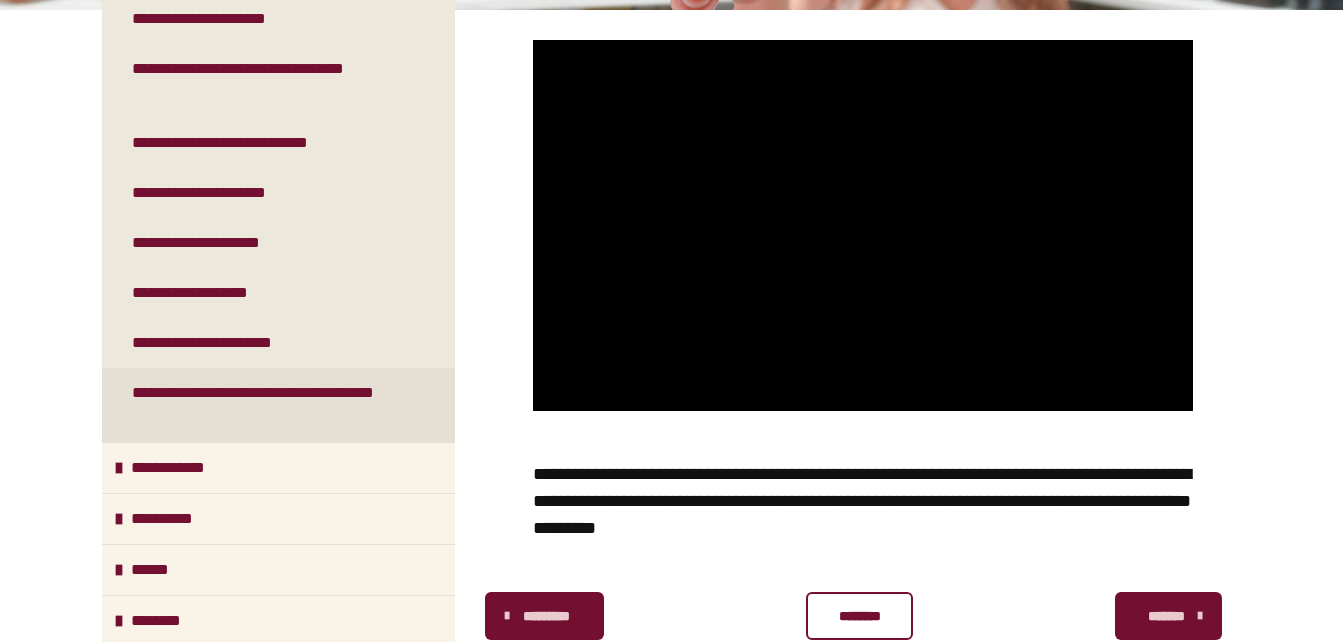 click on "**********" at bounding box center [263, 405] 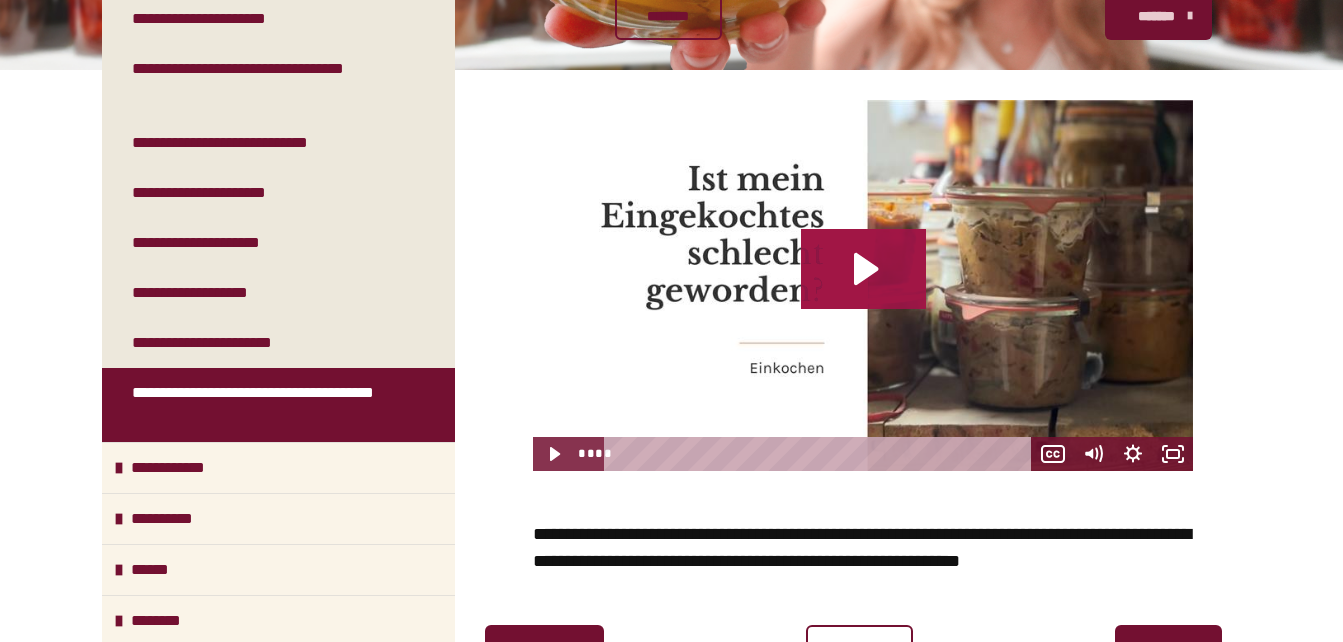 click 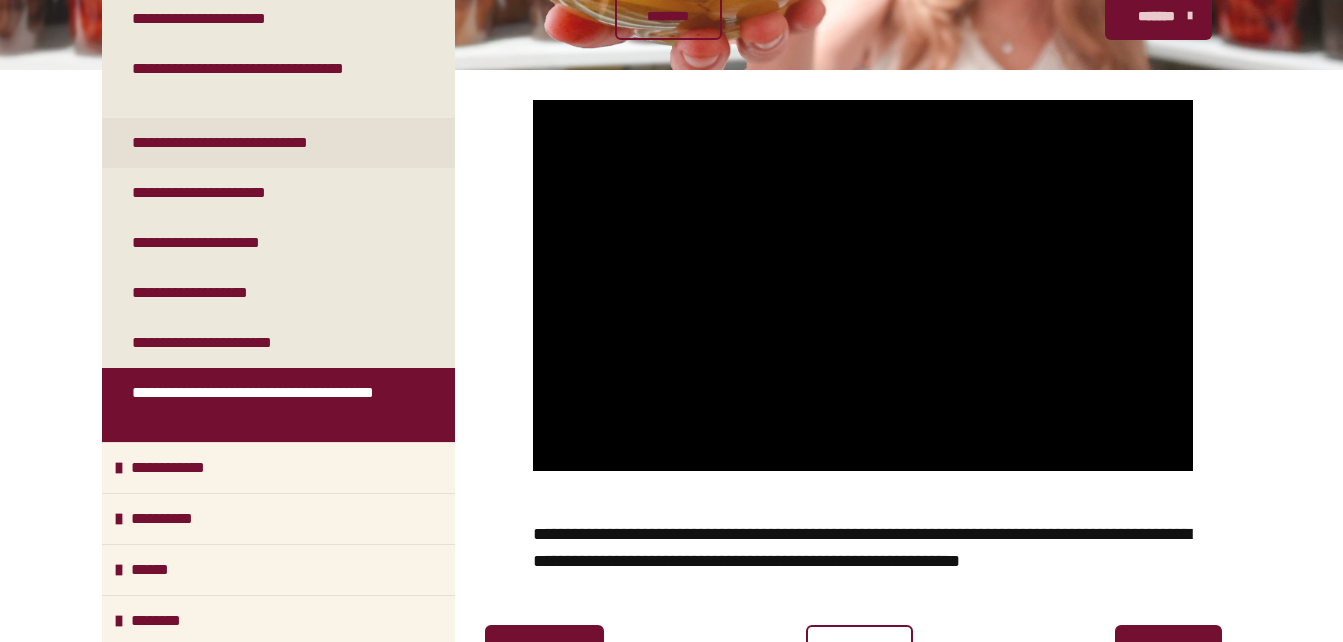 click on "**********" at bounding box center (250, 143) 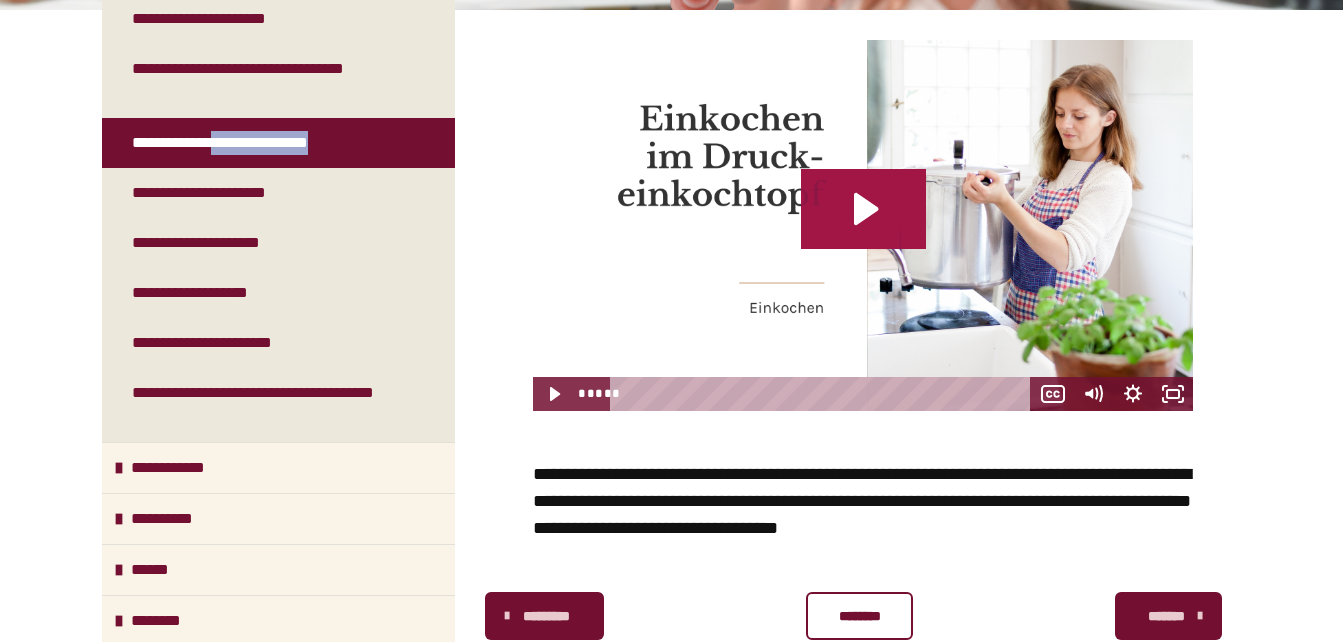 click 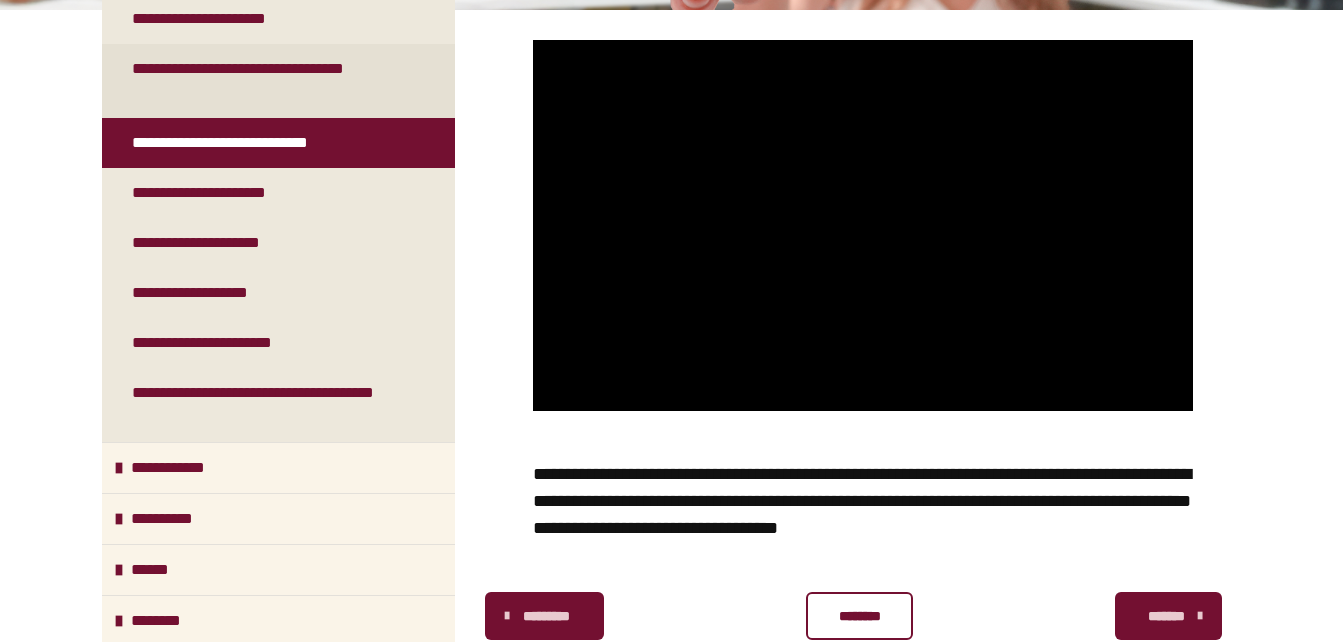 click on "**********" at bounding box center [263, 81] 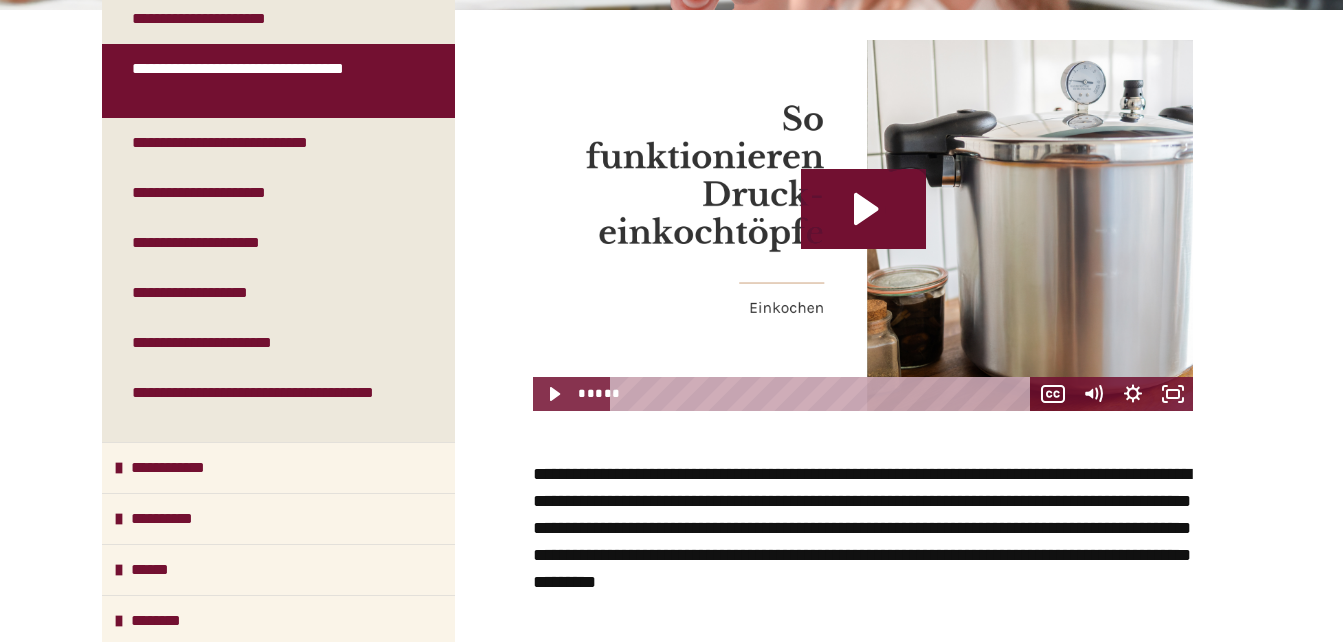 click at bounding box center [863, 225] 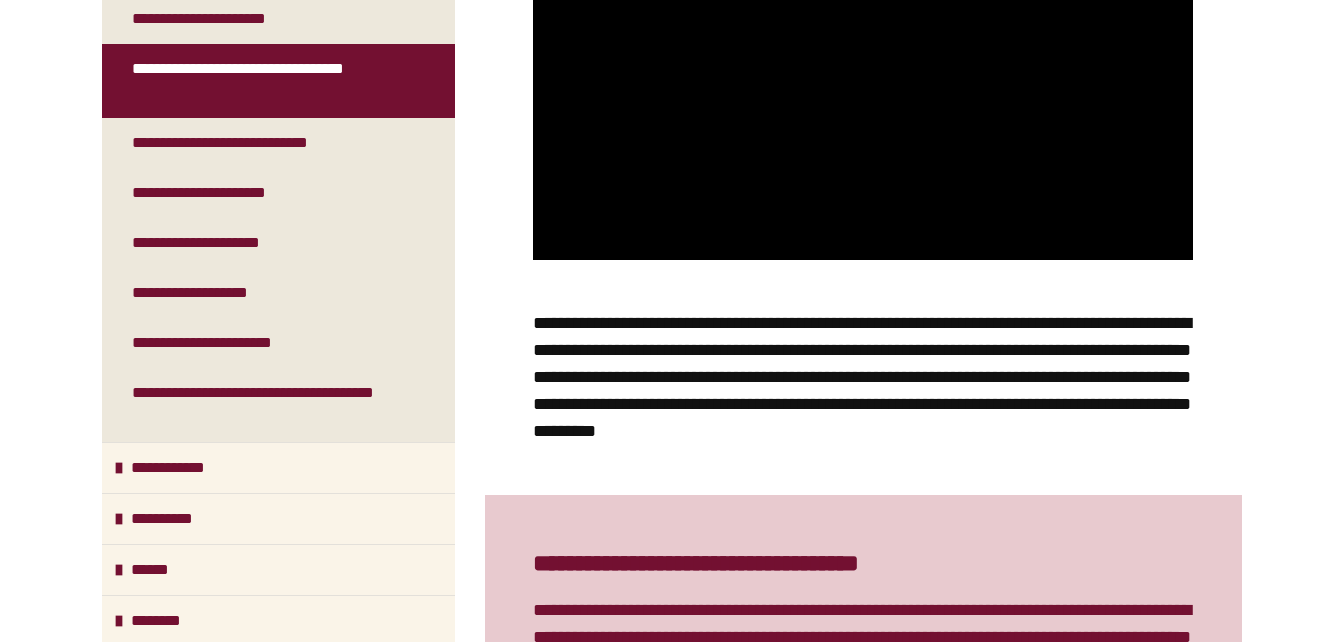 scroll, scrollTop: 662, scrollLeft: 0, axis: vertical 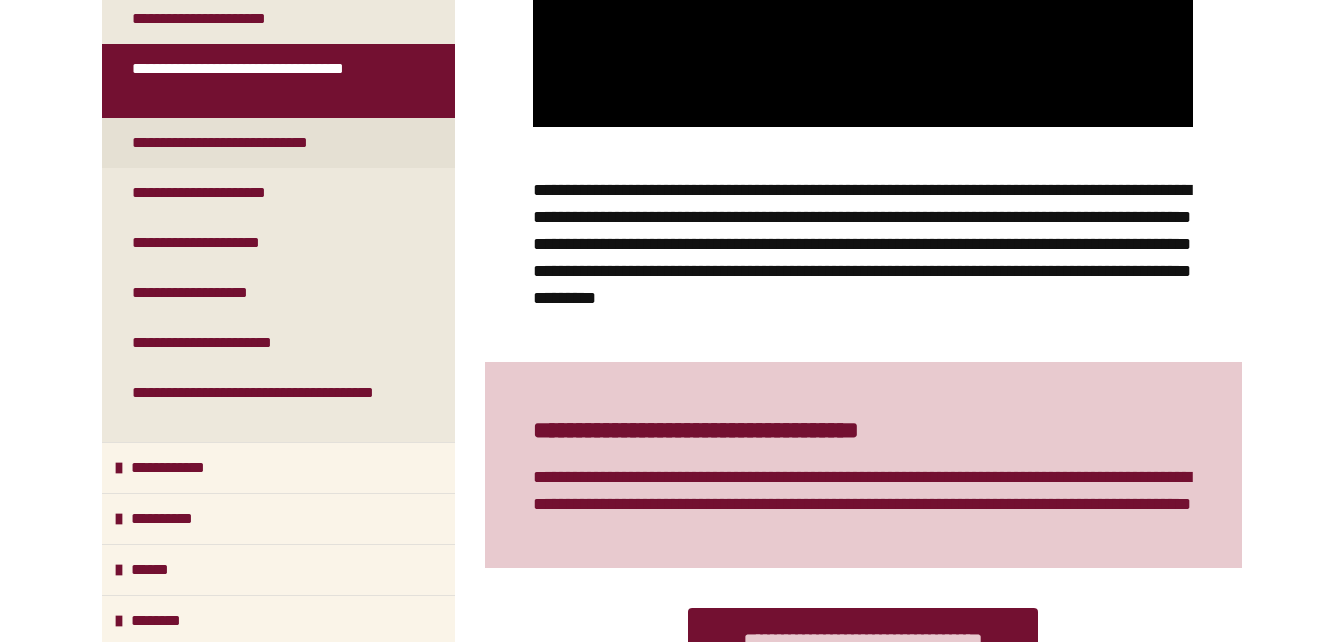 click on "**********" at bounding box center (250, 143) 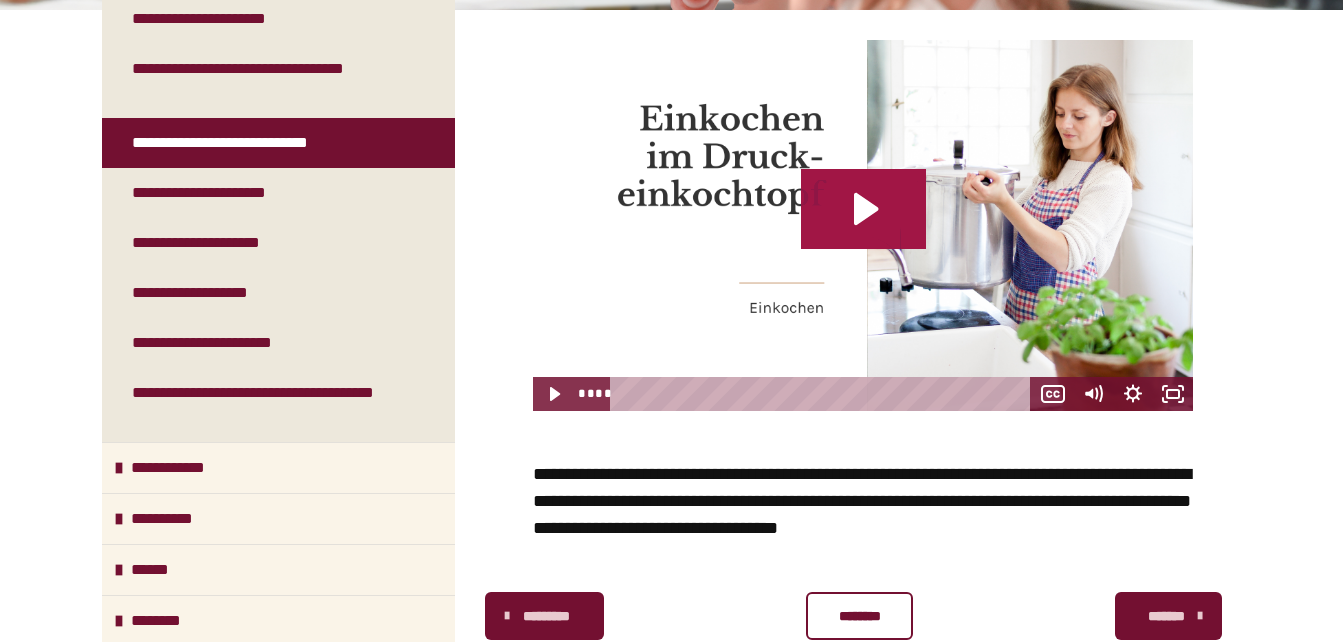 click 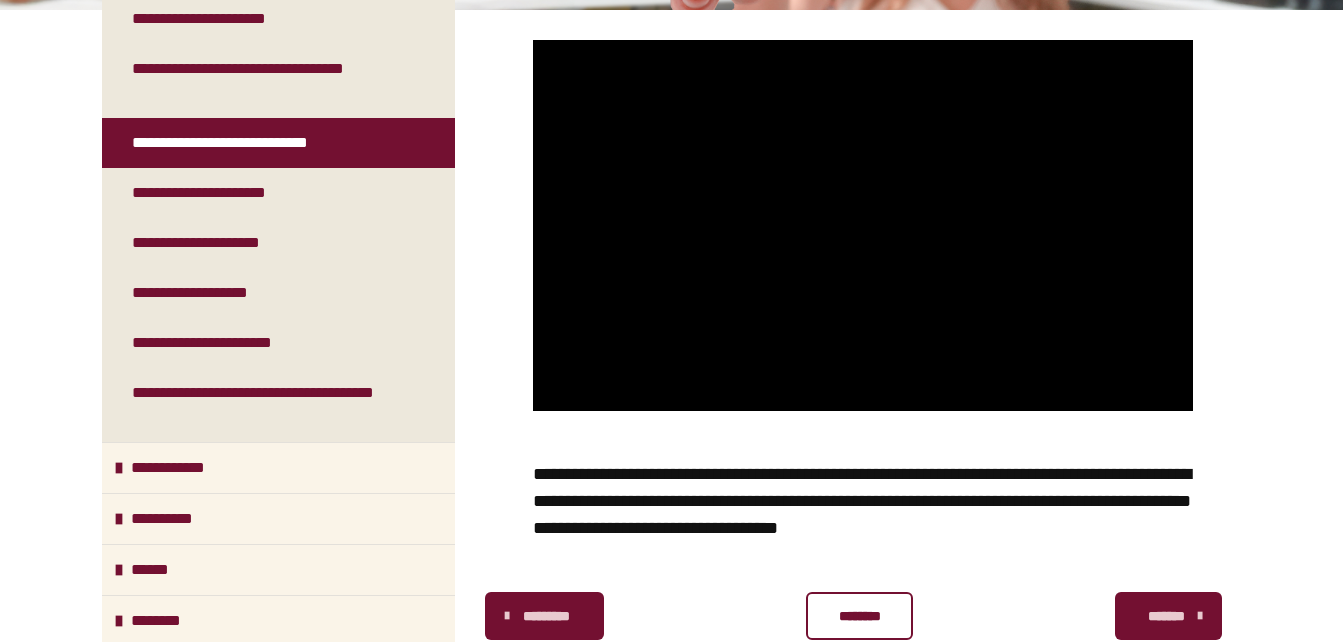 click on "**********" at bounding box center [863, 501] 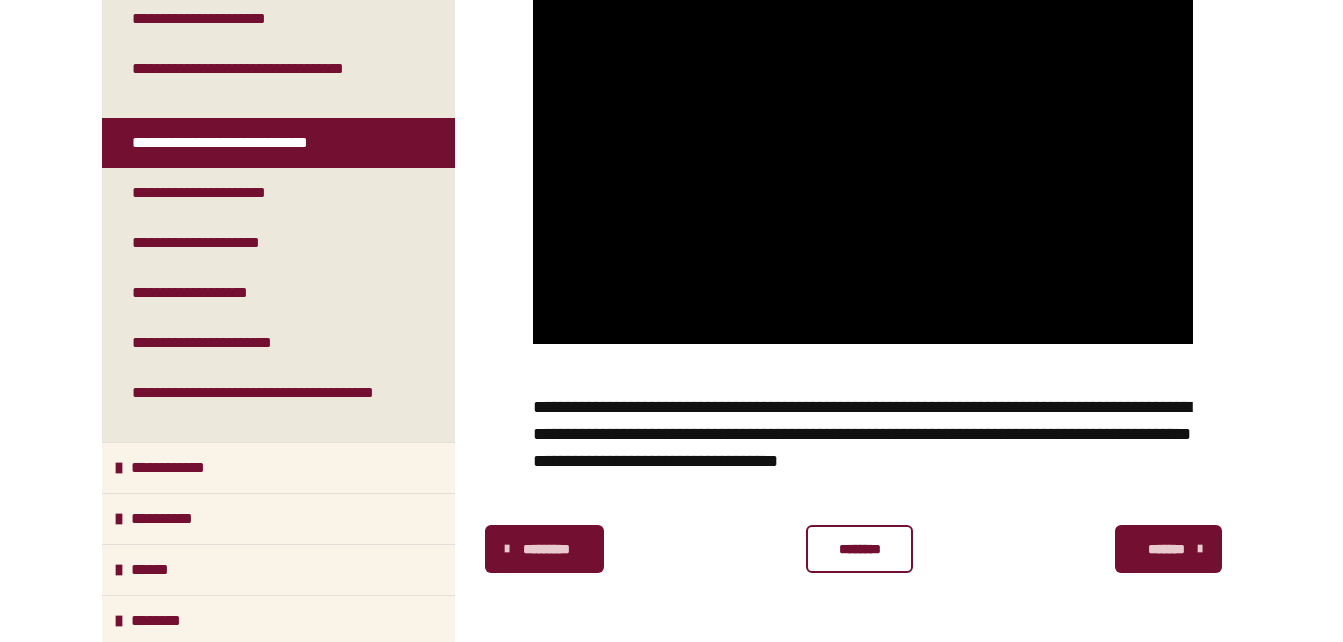 scroll, scrollTop: 448, scrollLeft: 0, axis: vertical 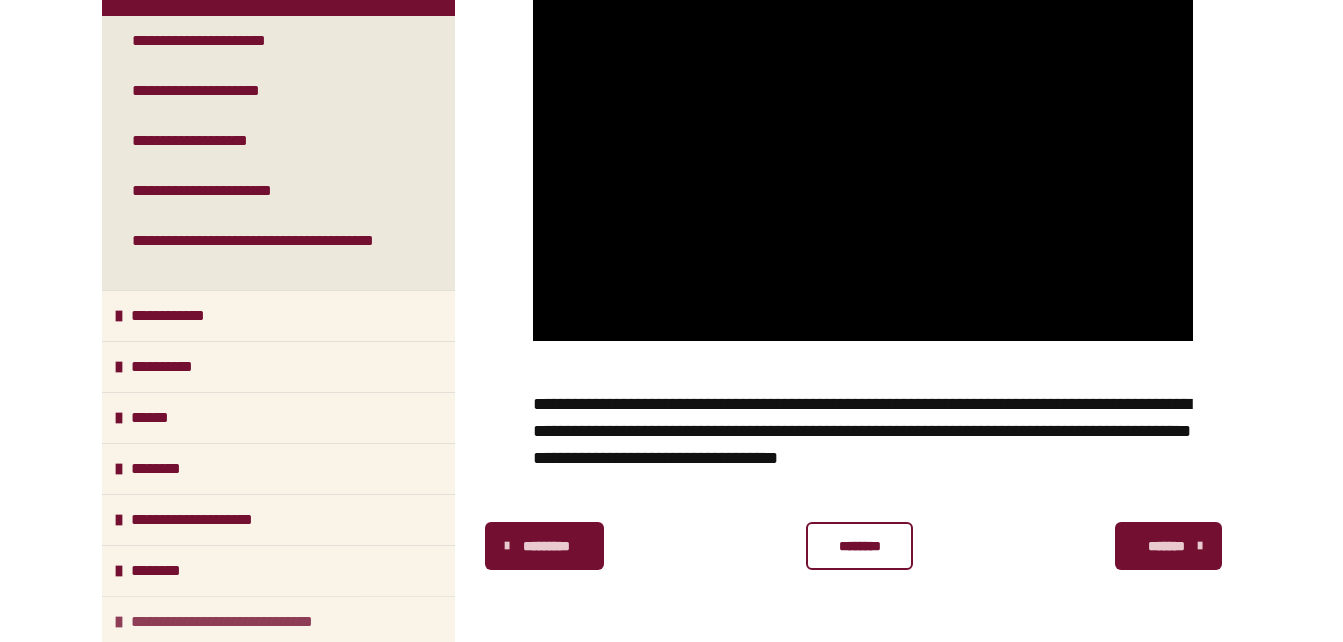 click on "**********" at bounding box center [250, 622] 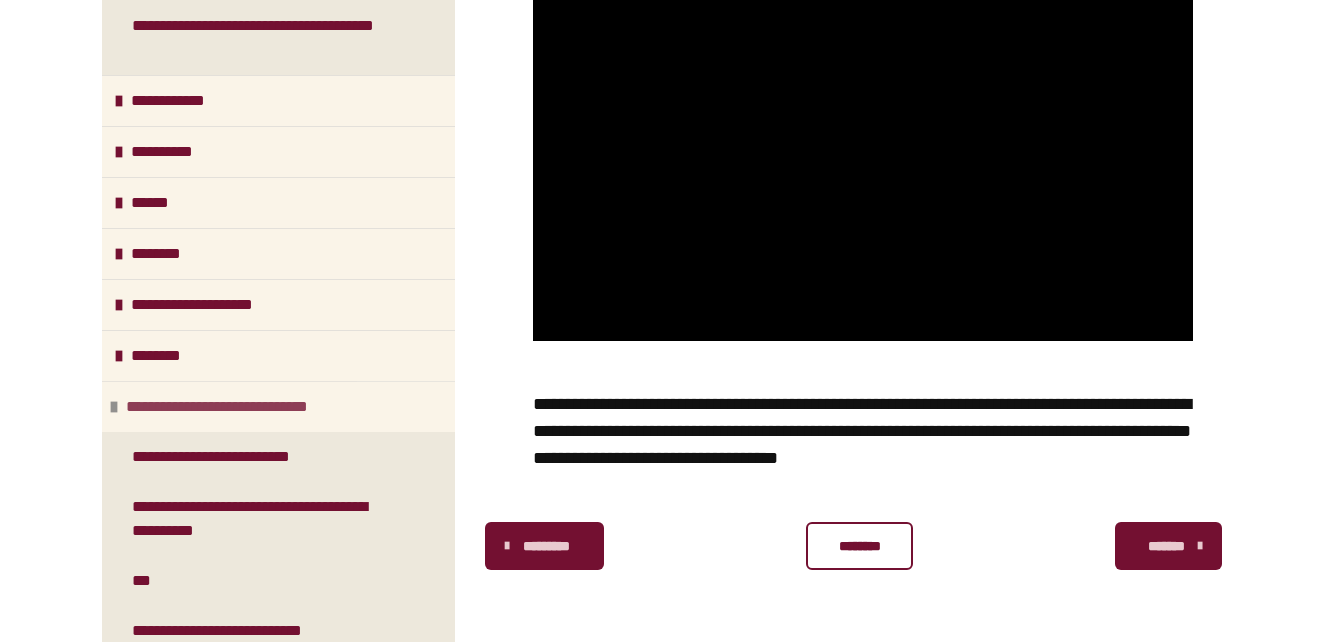 scroll, scrollTop: 1019, scrollLeft: 0, axis: vertical 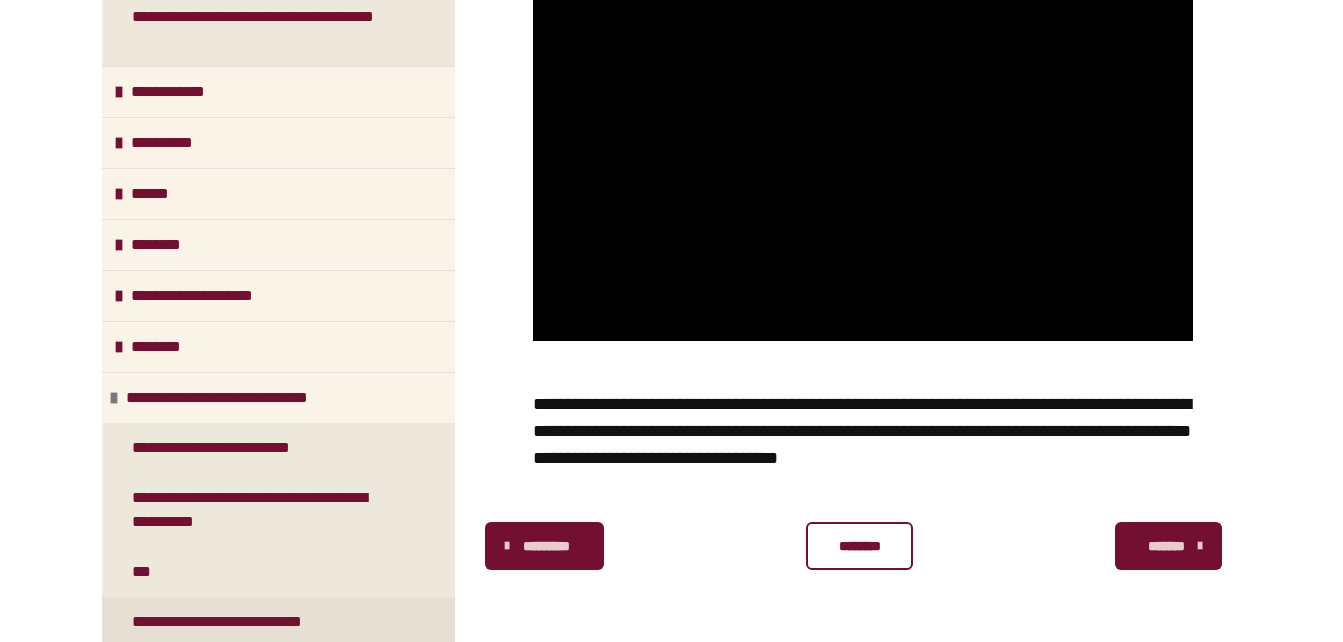 click on "**********" at bounding box center (247, 622) 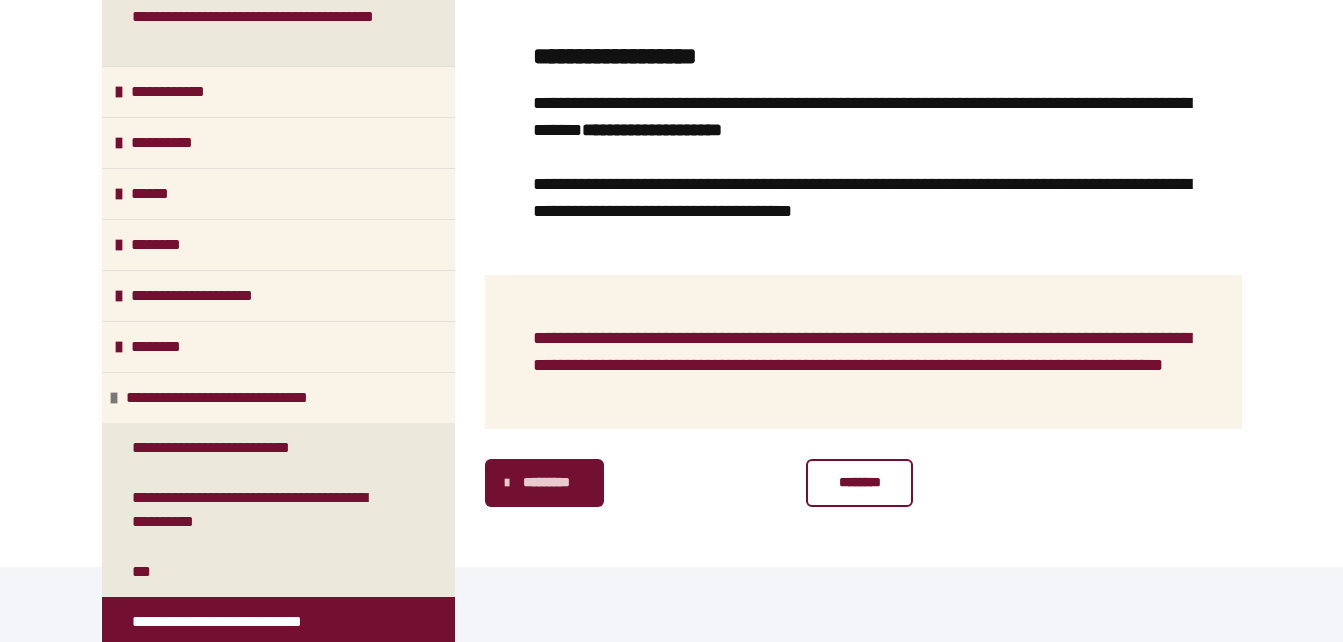 scroll, scrollTop: 1801, scrollLeft: 0, axis: vertical 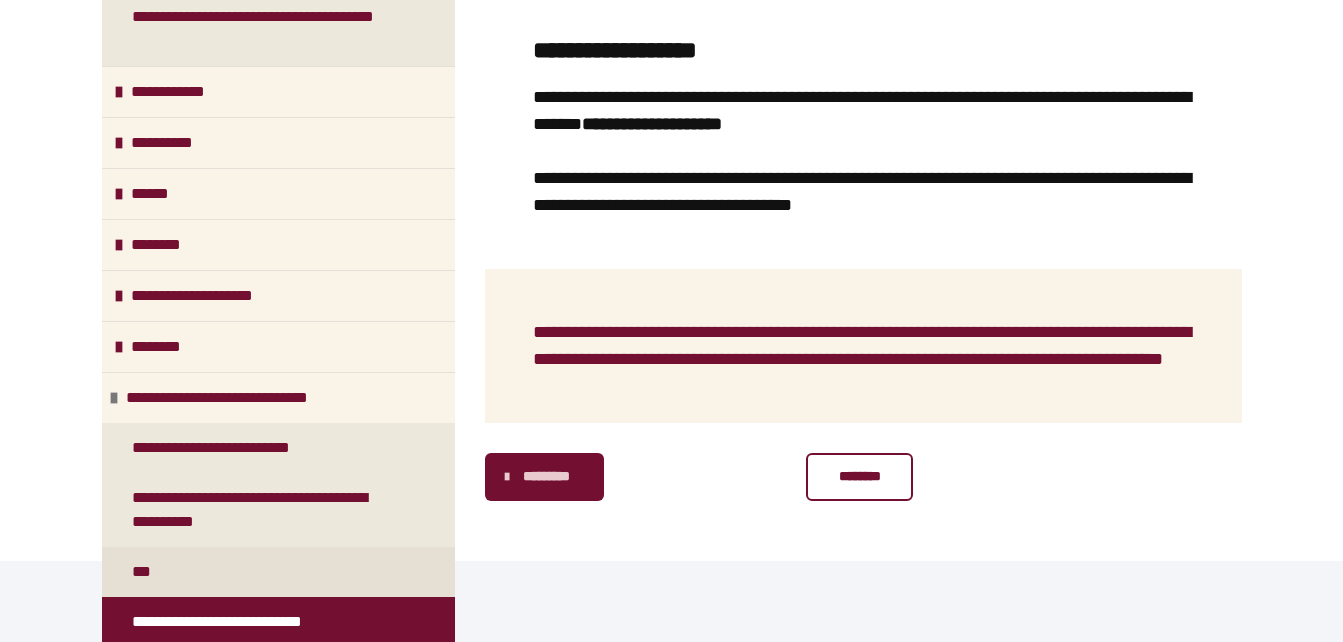 click on "***" at bounding box center (278, 572) 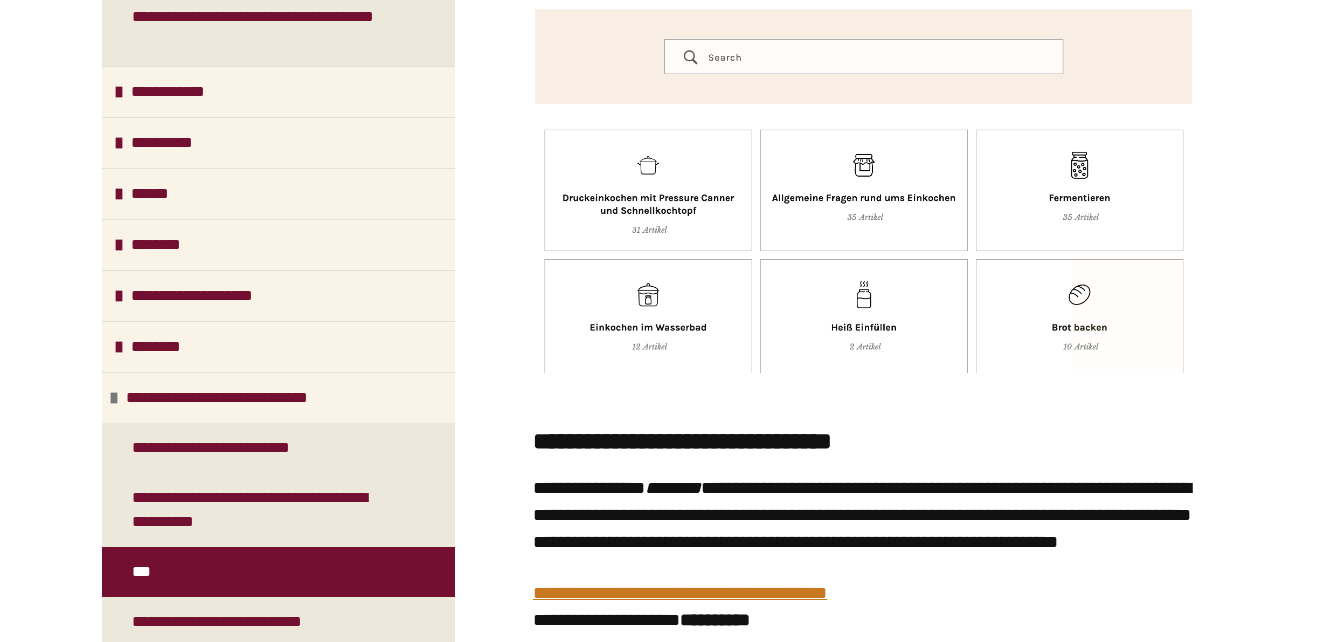 scroll, scrollTop: 451, scrollLeft: 0, axis: vertical 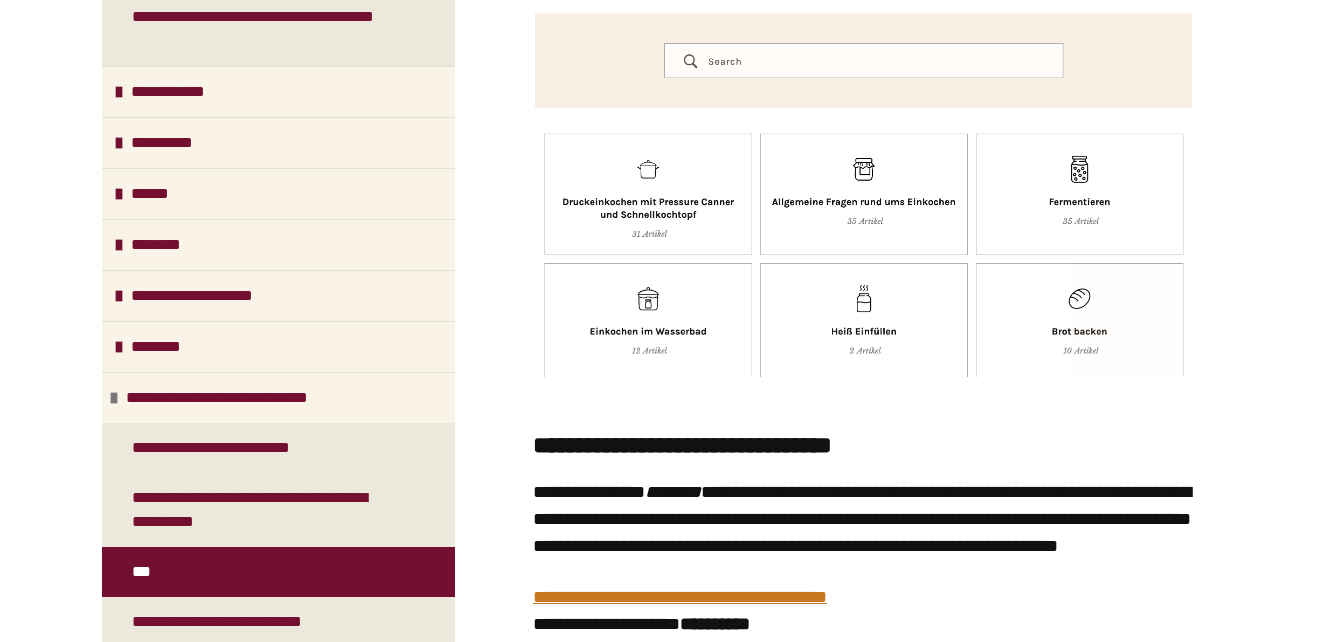 click at bounding box center (863, 172) 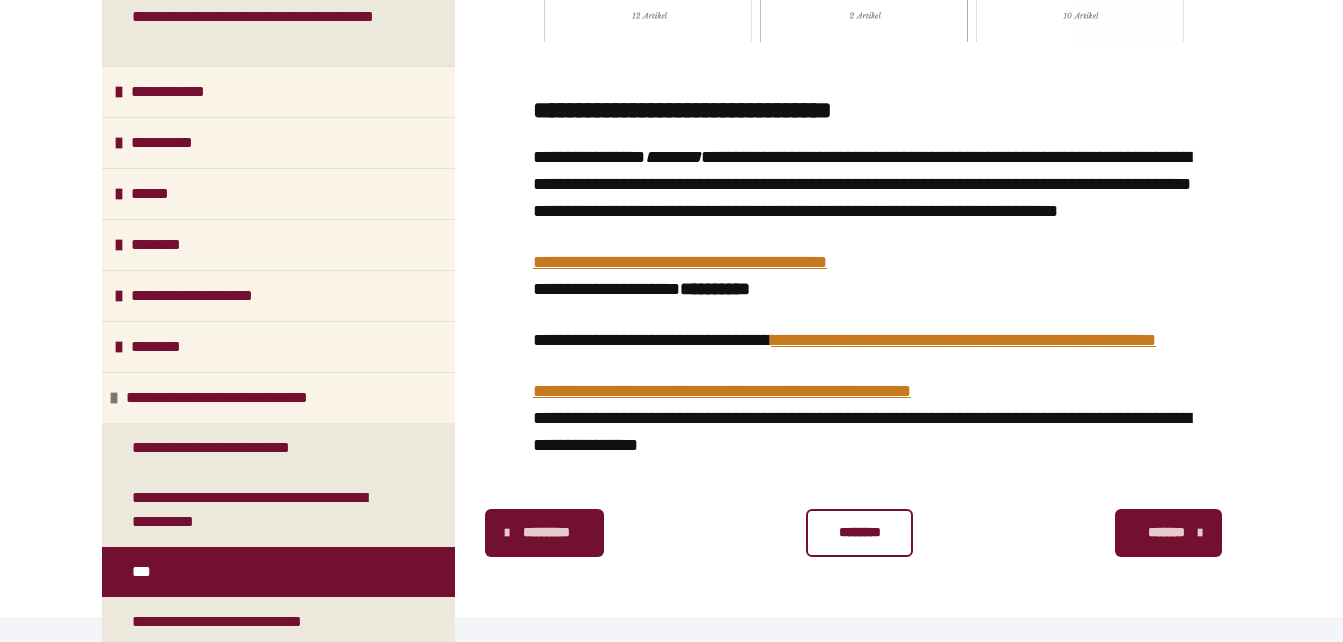 scroll, scrollTop: 801, scrollLeft: 0, axis: vertical 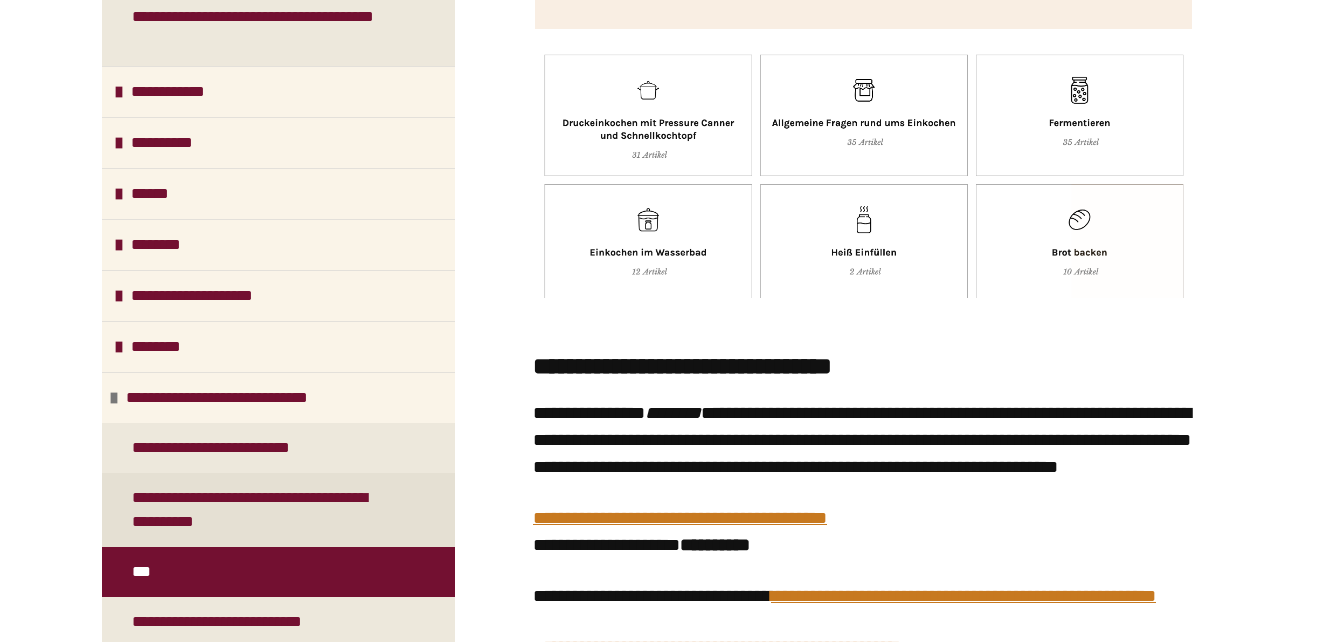 click on "**********" at bounding box center (263, 510) 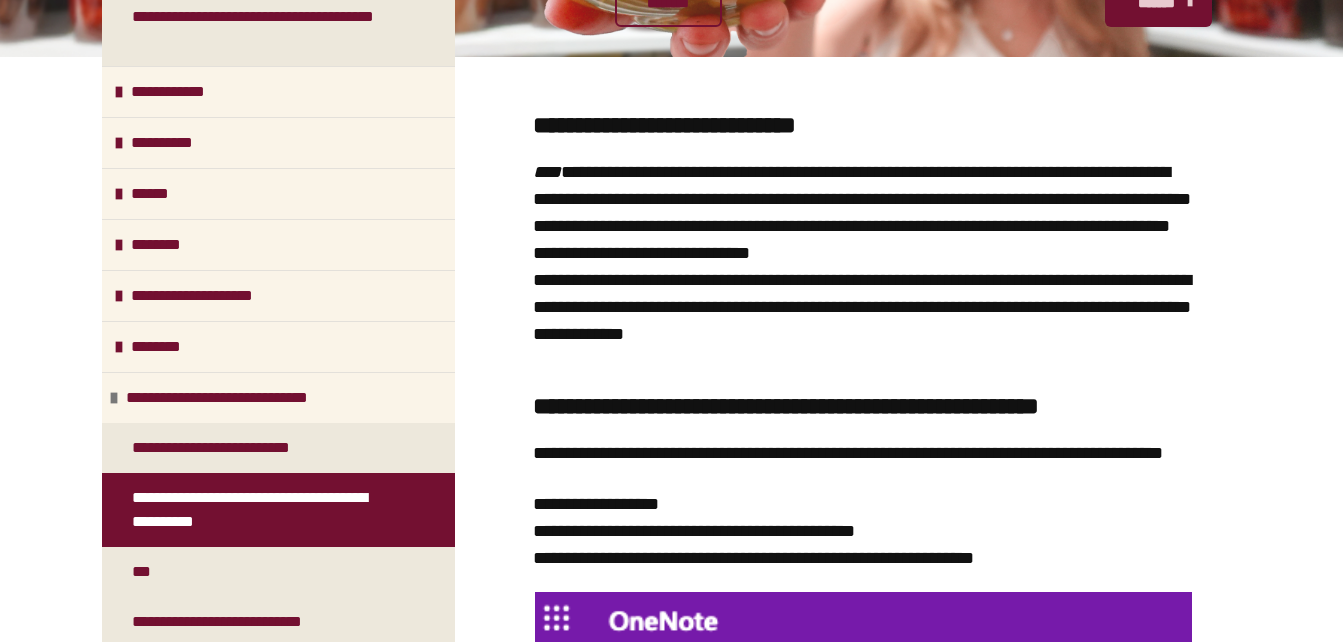 scroll, scrollTop: 335, scrollLeft: 0, axis: vertical 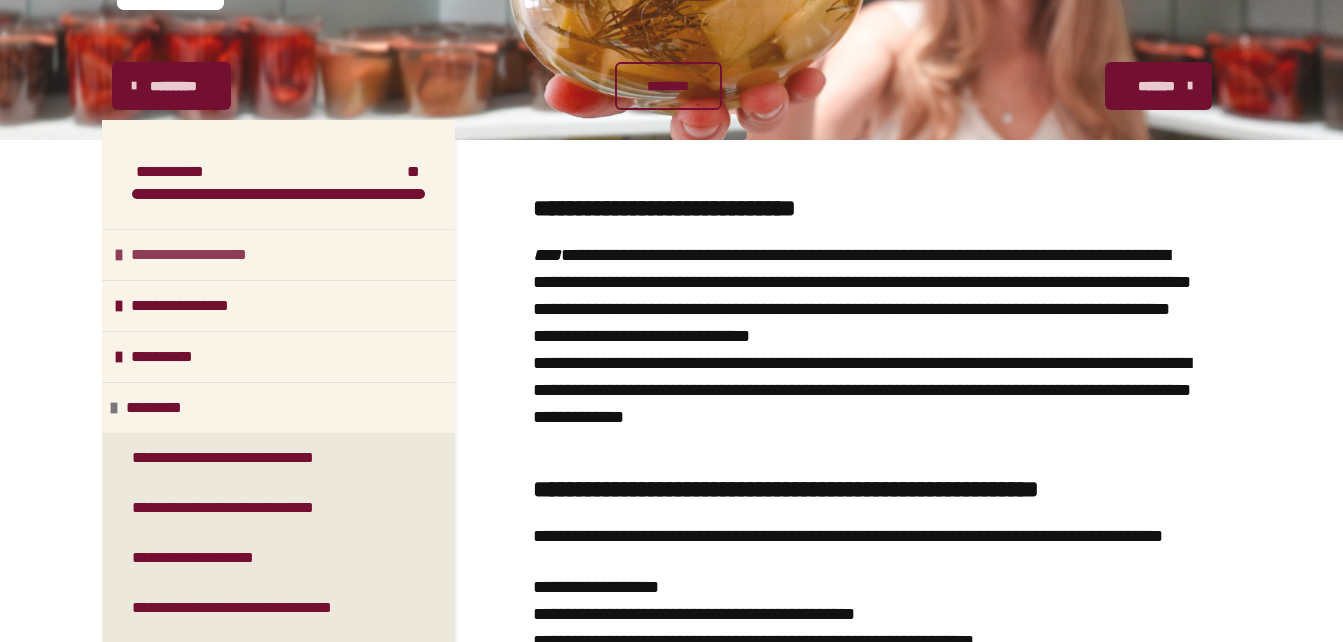 click on "**********" at bounding box center (210, 255) 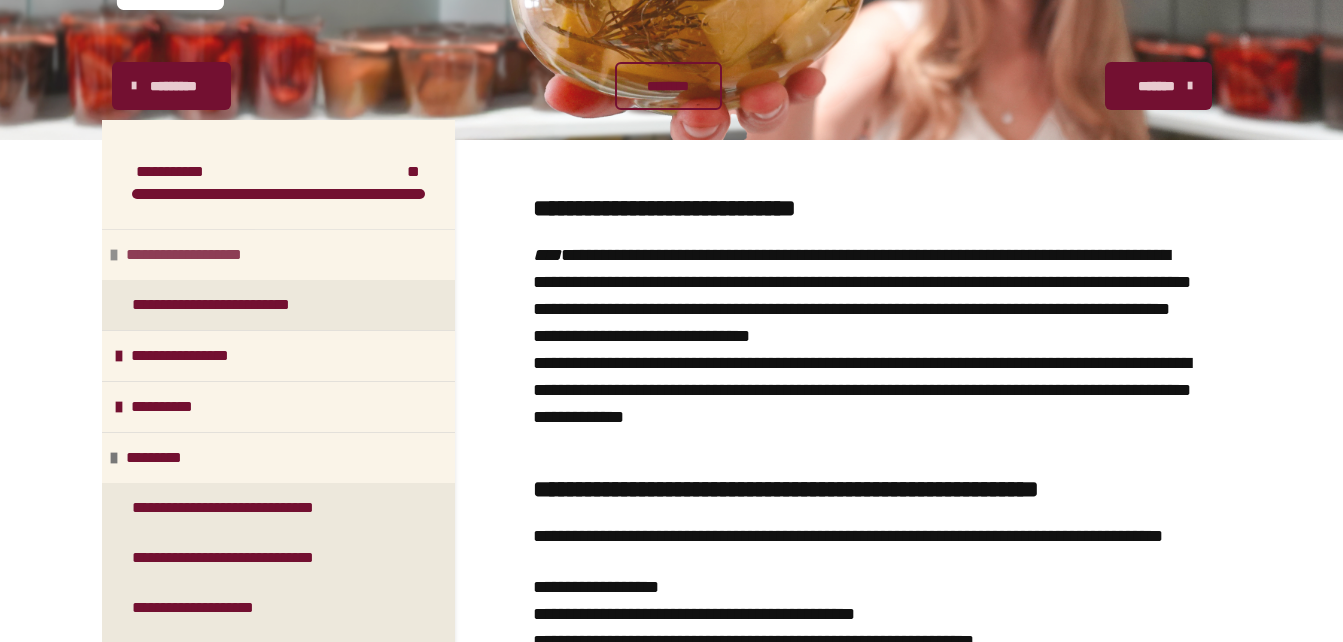 click on "**********" at bounding box center [205, 255] 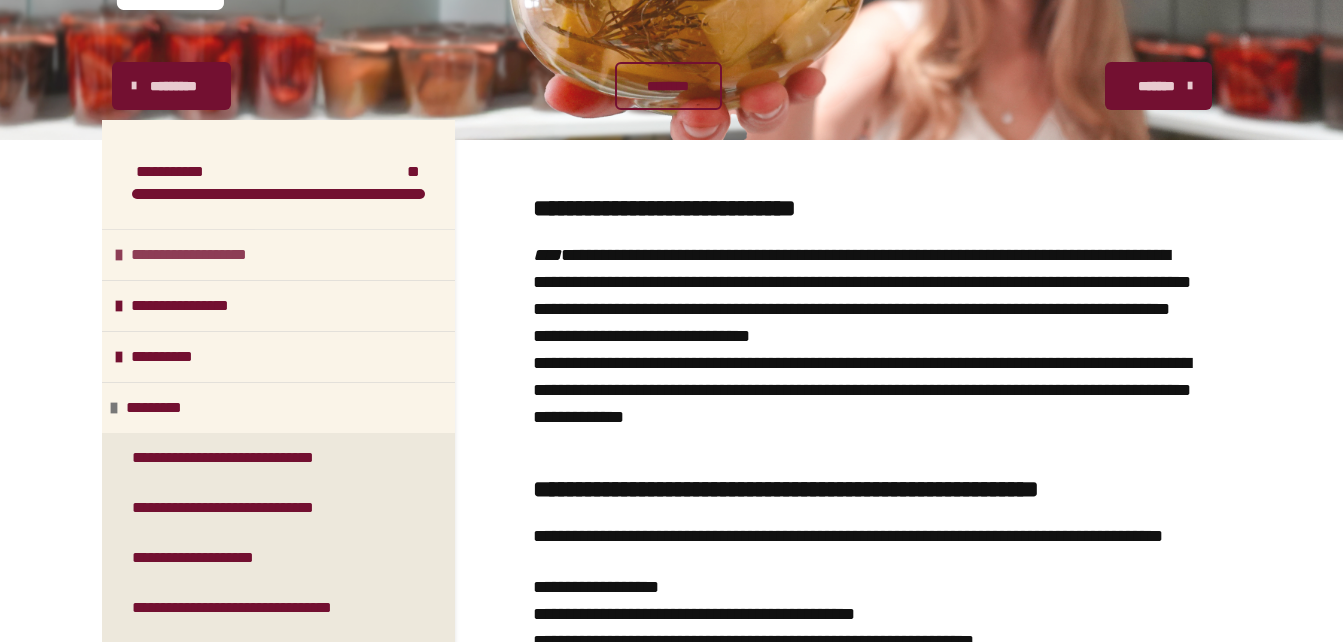click on "**********" at bounding box center [210, 255] 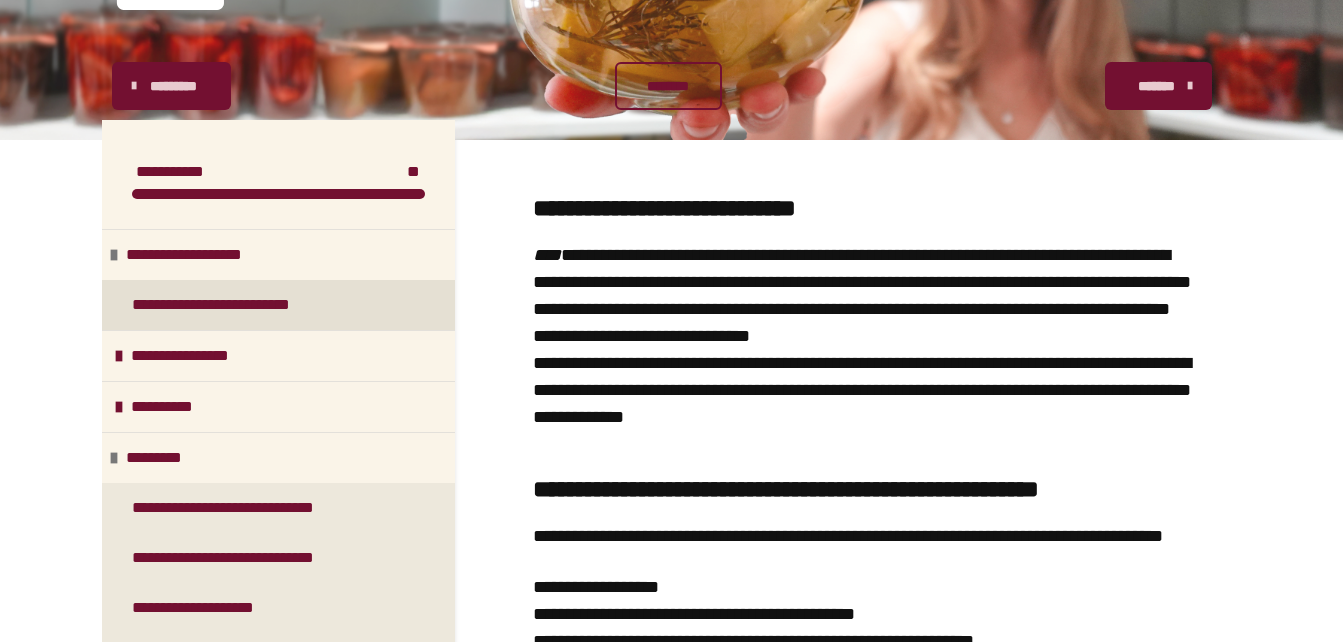click on "**********" at bounding box center (228, 305) 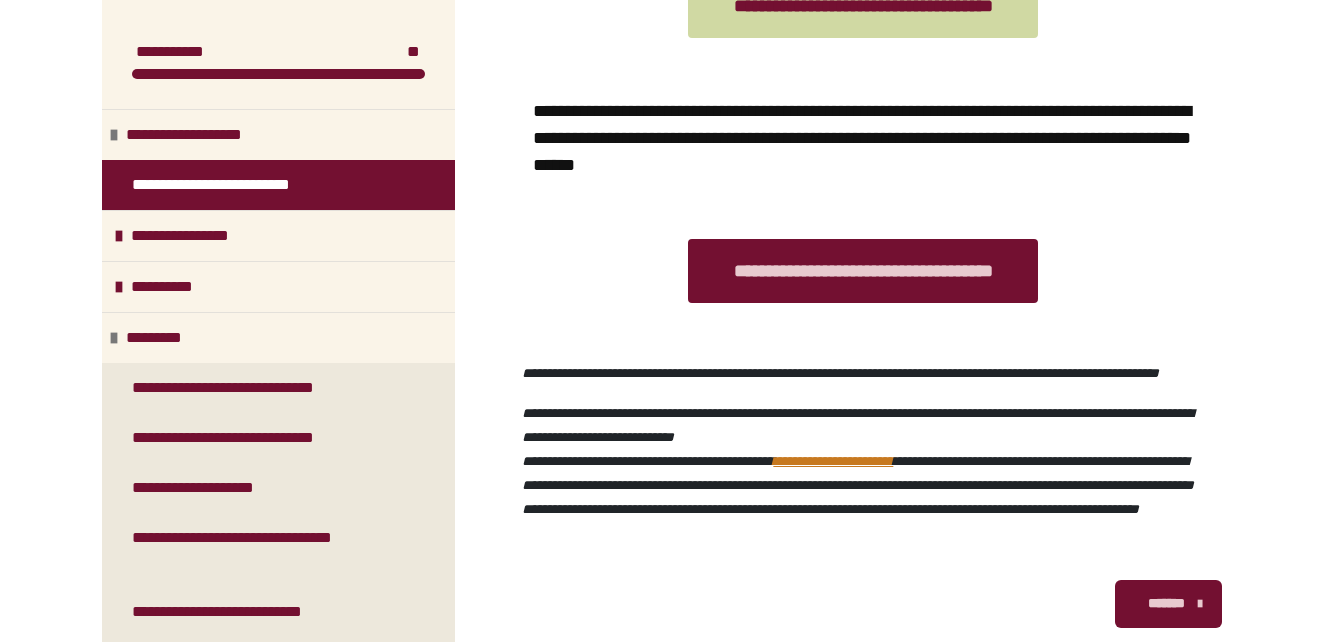 scroll, scrollTop: 1913, scrollLeft: 0, axis: vertical 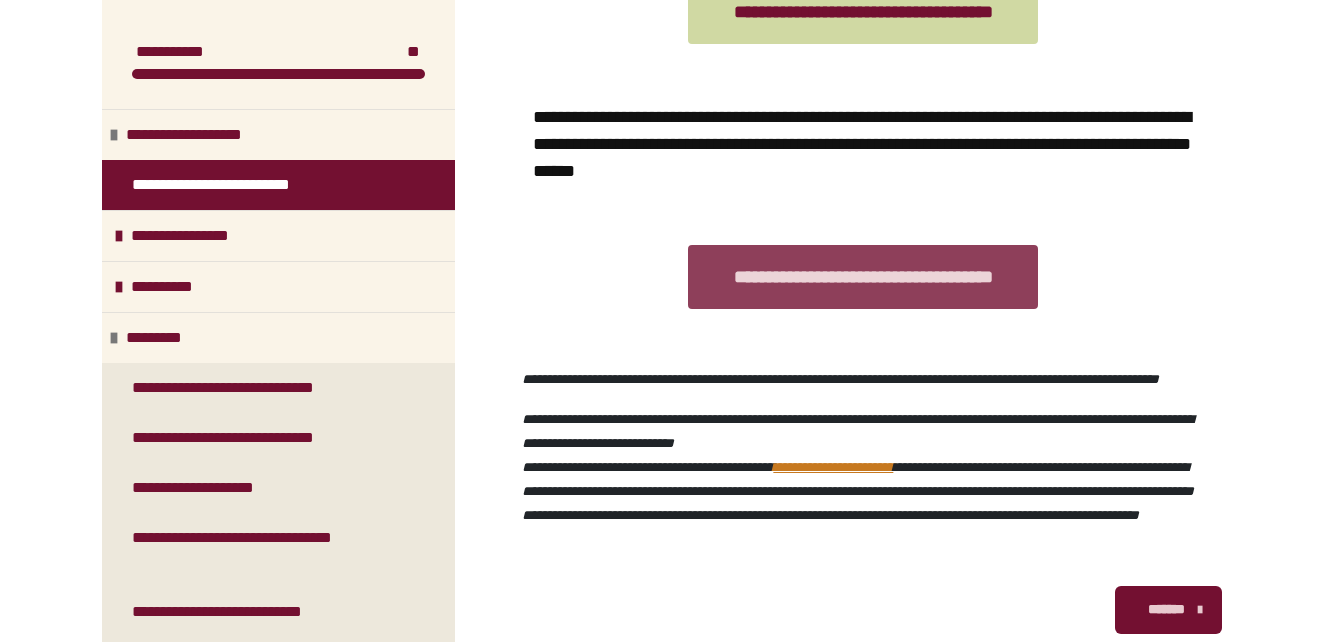 click on "**********" at bounding box center [863, 277] 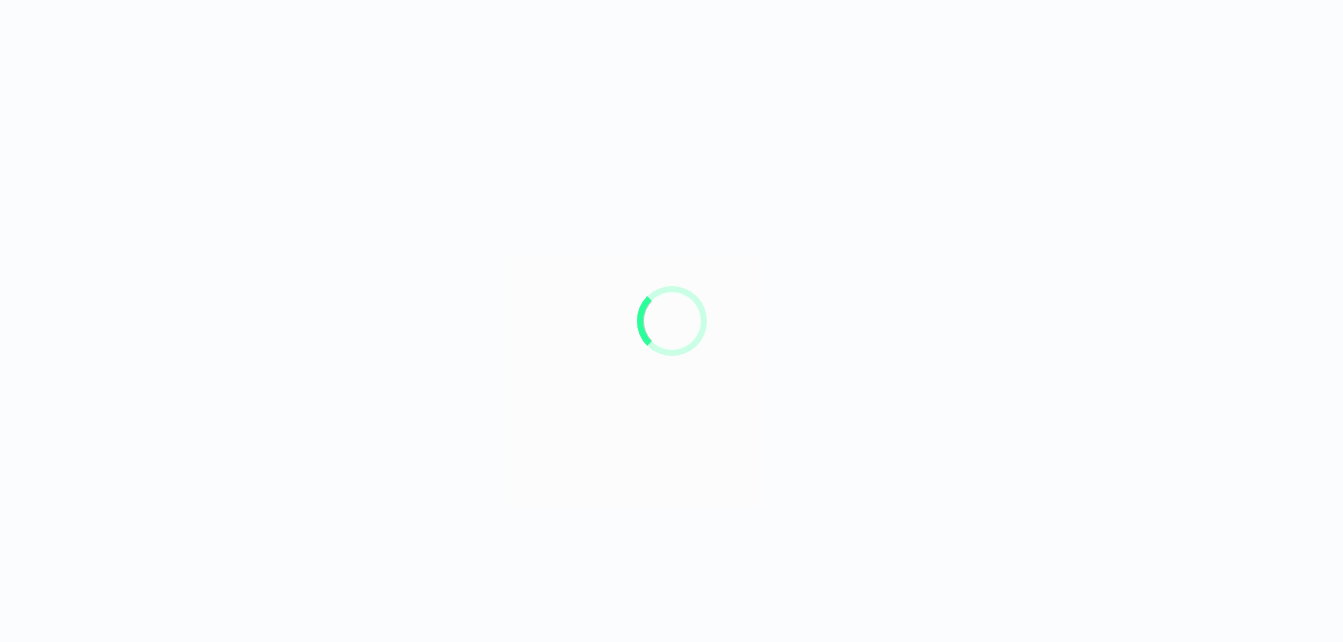 scroll, scrollTop: 0, scrollLeft: 0, axis: both 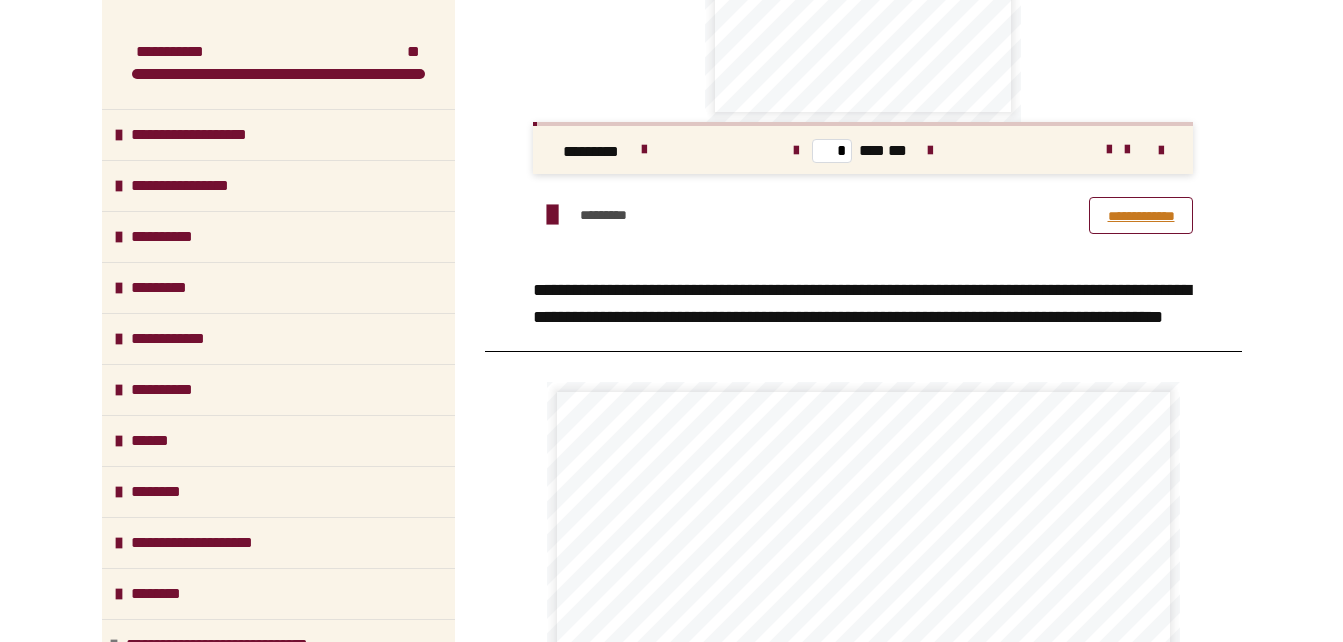 click on "**********" at bounding box center (1141, 215) 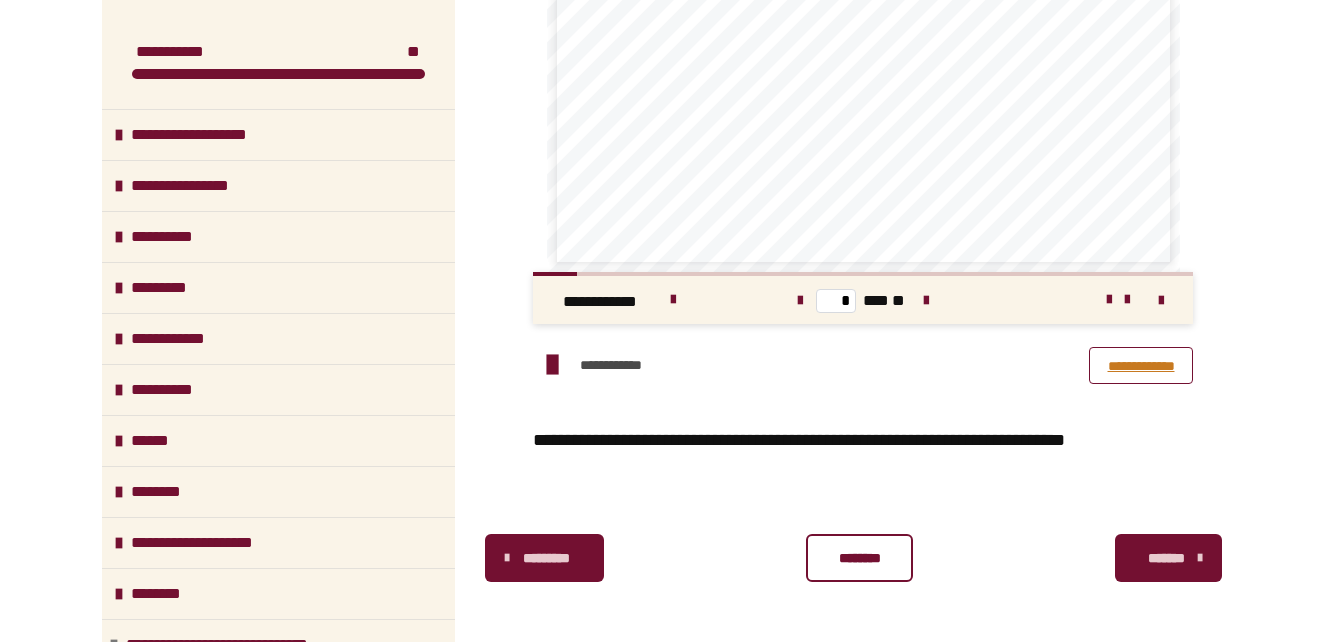 scroll, scrollTop: 1498, scrollLeft: 0, axis: vertical 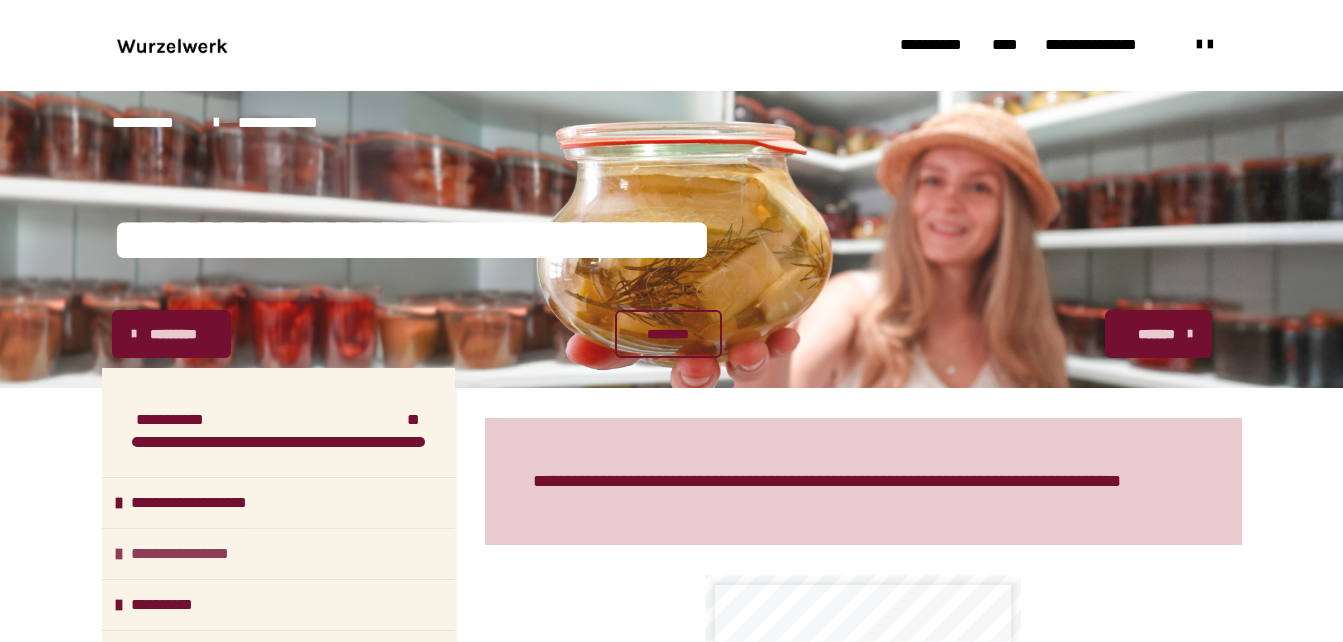 click on "**********" at bounding box center (196, 554) 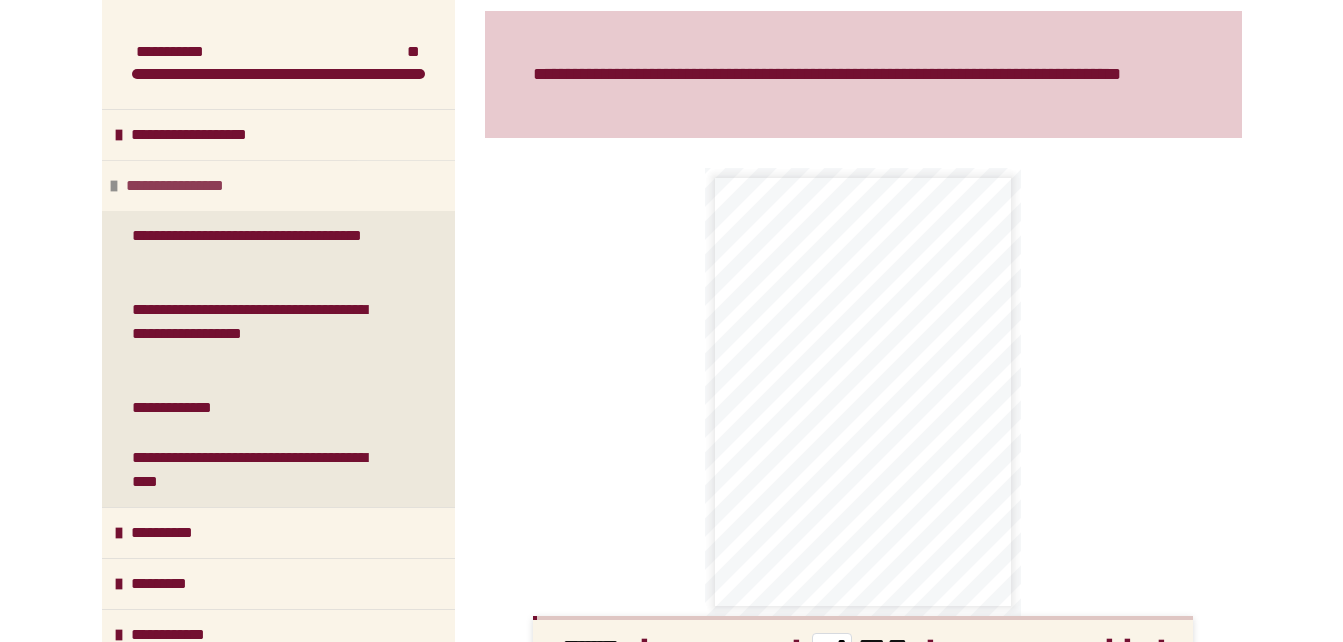 scroll, scrollTop: 413, scrollLeft: 0, axis: vertical 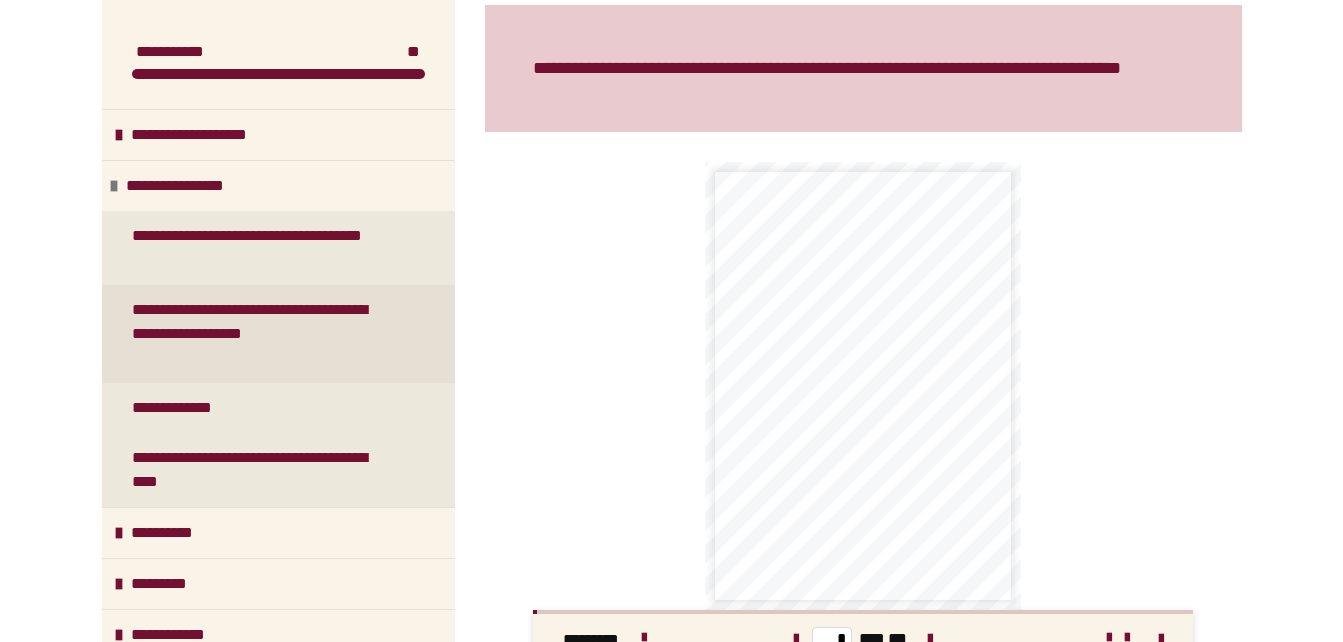 click on "**********" at bounding box center (263, 334) 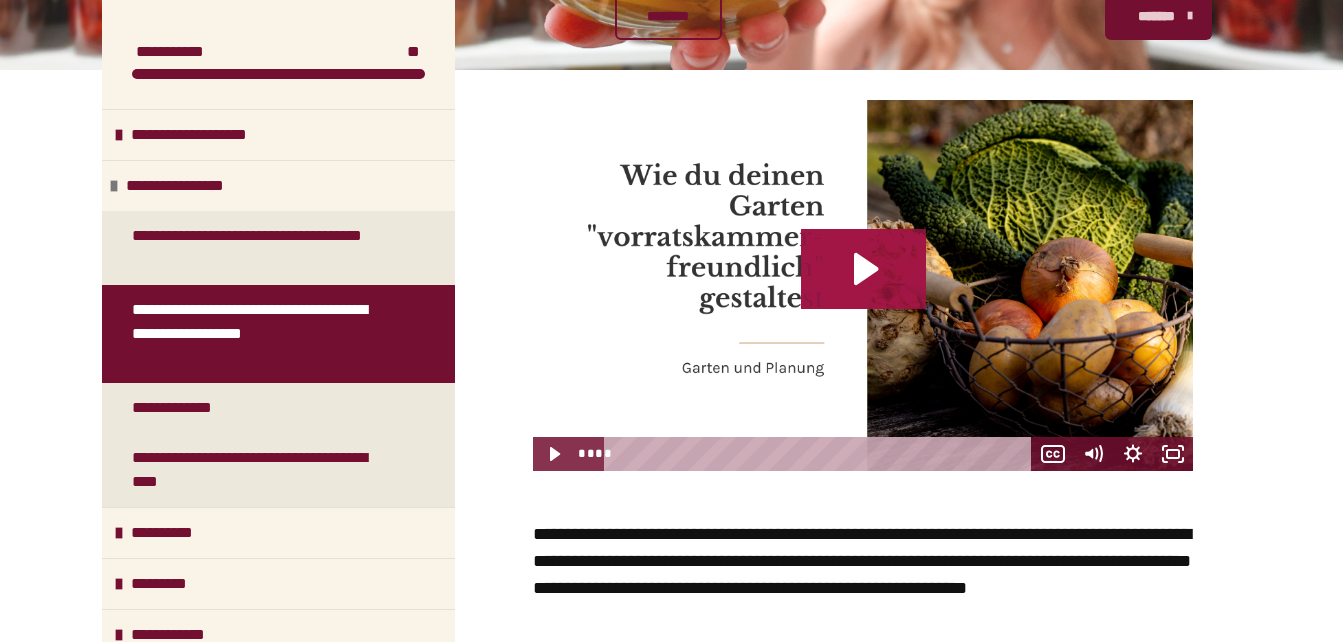 click 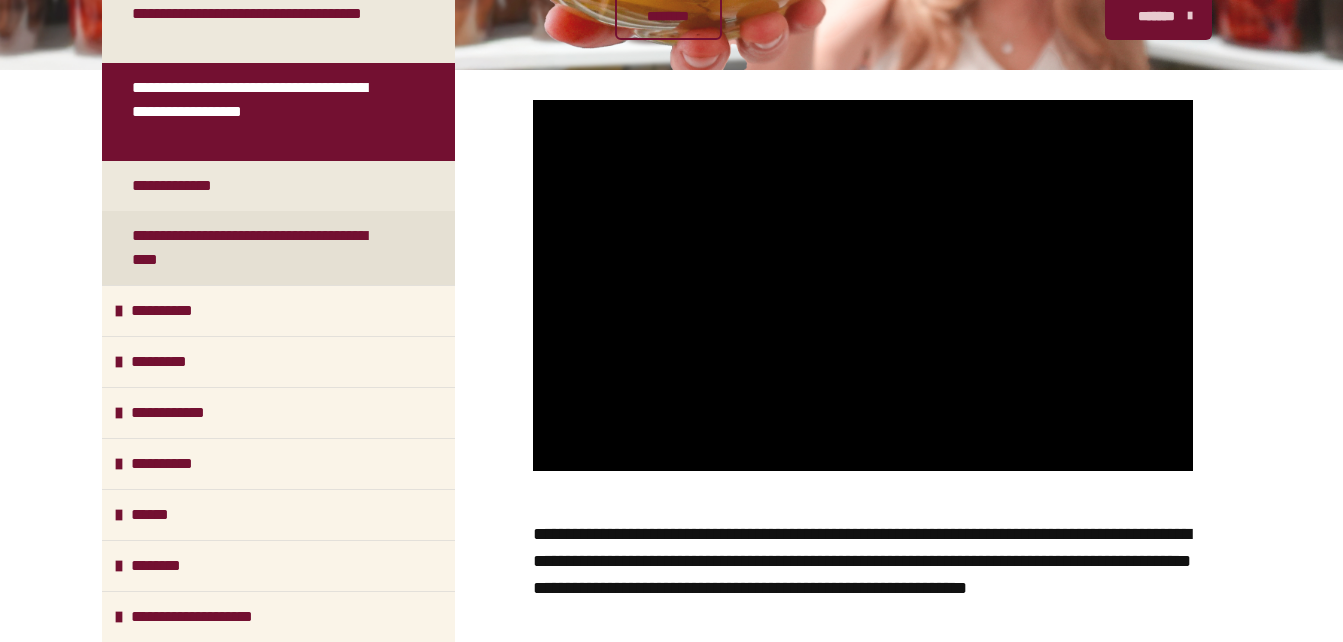 scroll, scrollTop: 229, scrollLeft: 0, axis: vertical 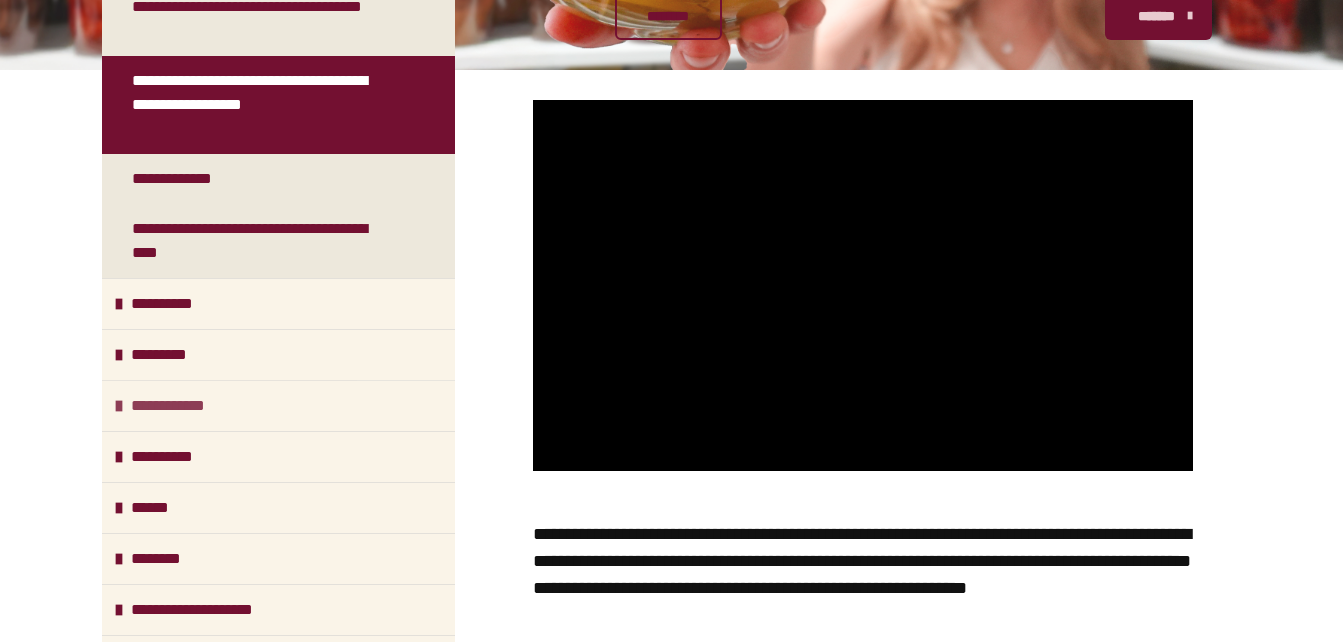click on "**********" at bounding box center (179, 406) 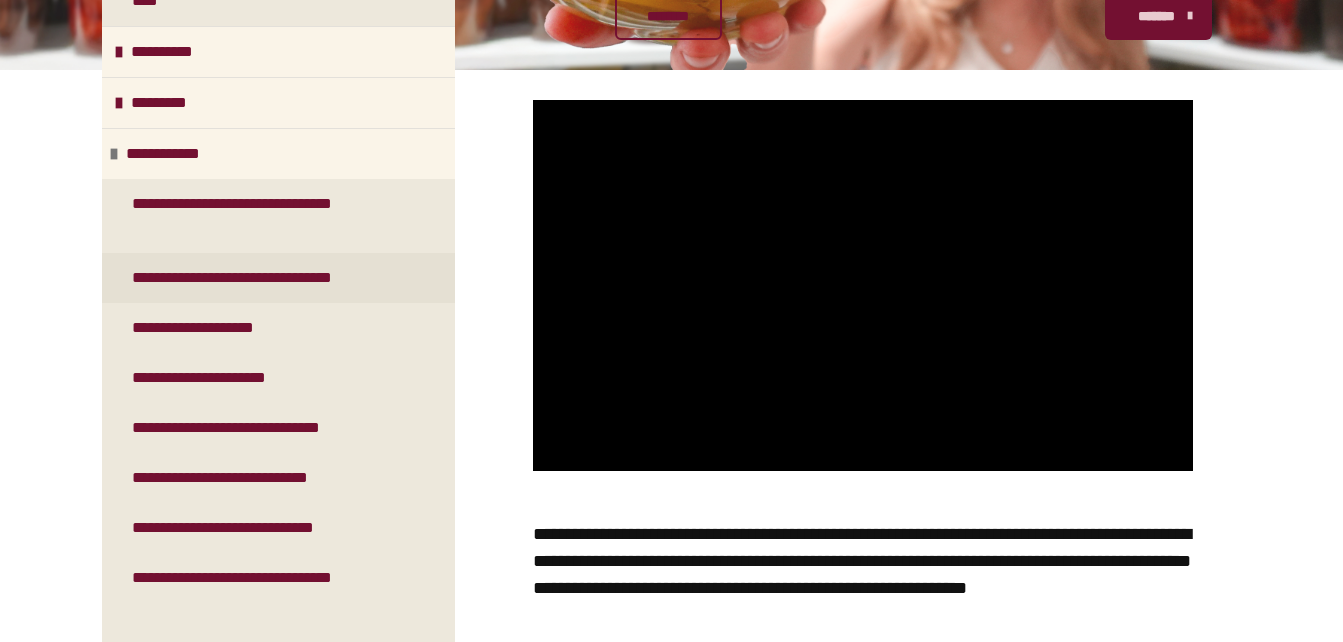 scroll, scrollTop: 482, scrollLeft: 0, axis: vertical 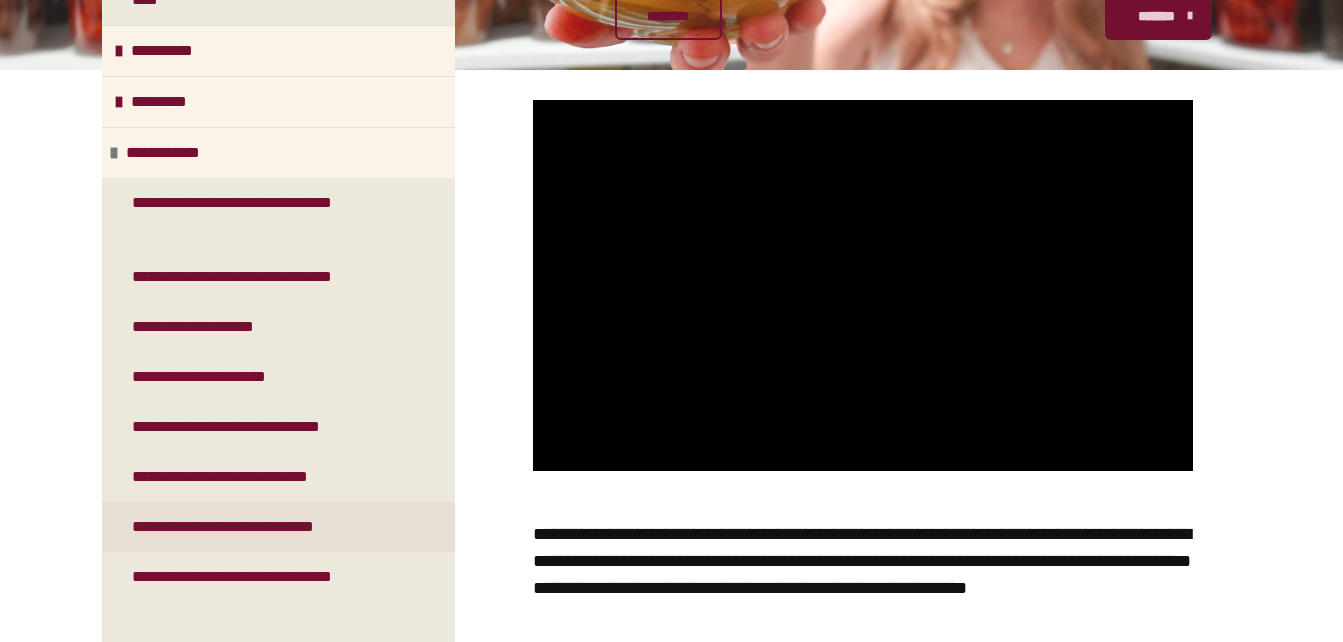 click on "**********" at bounding box center (254, 527) 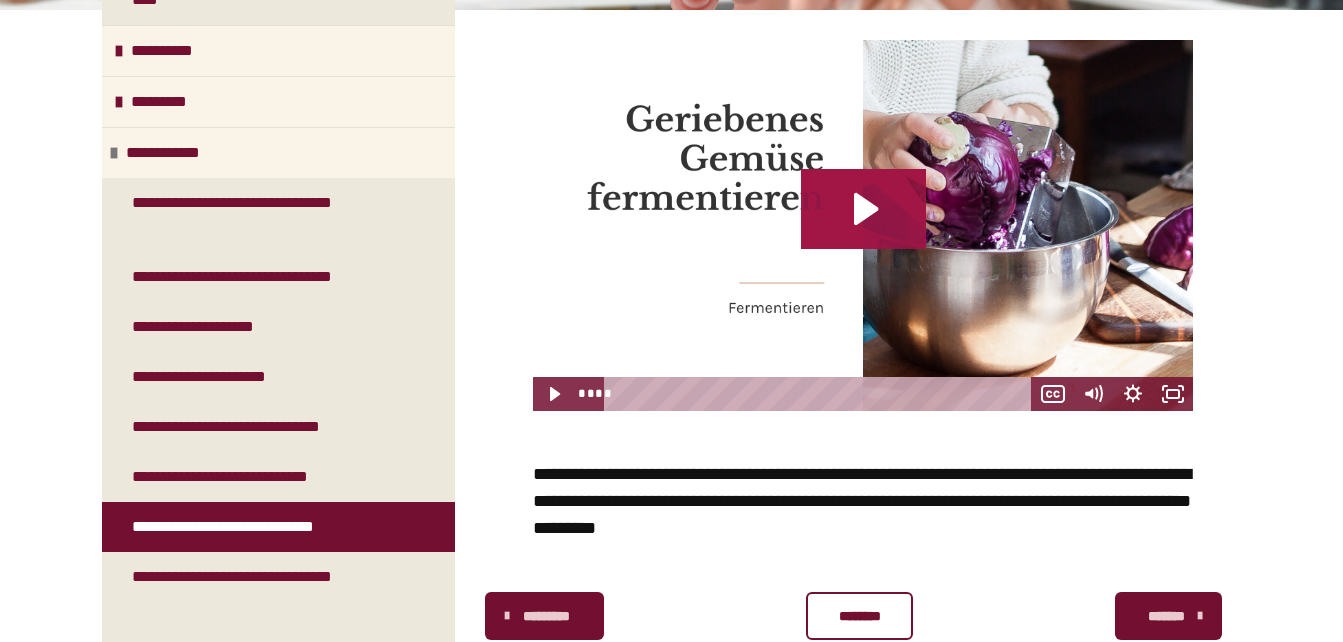 click 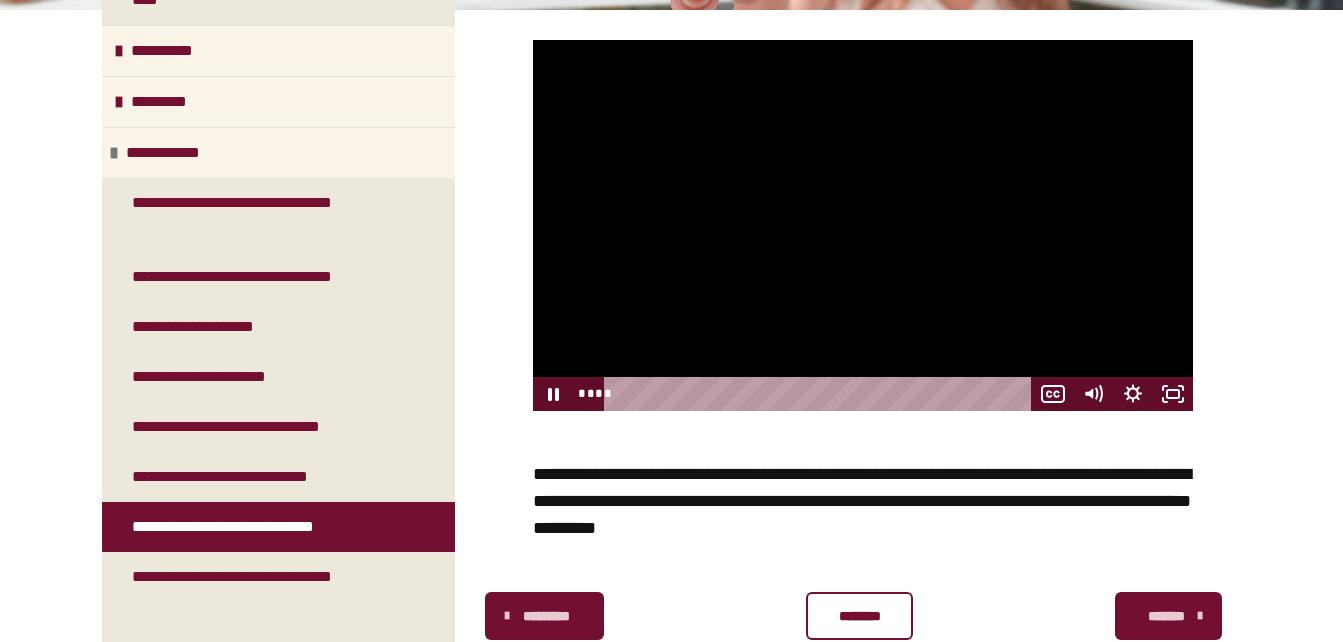 click at bounding box center [863, 225] 